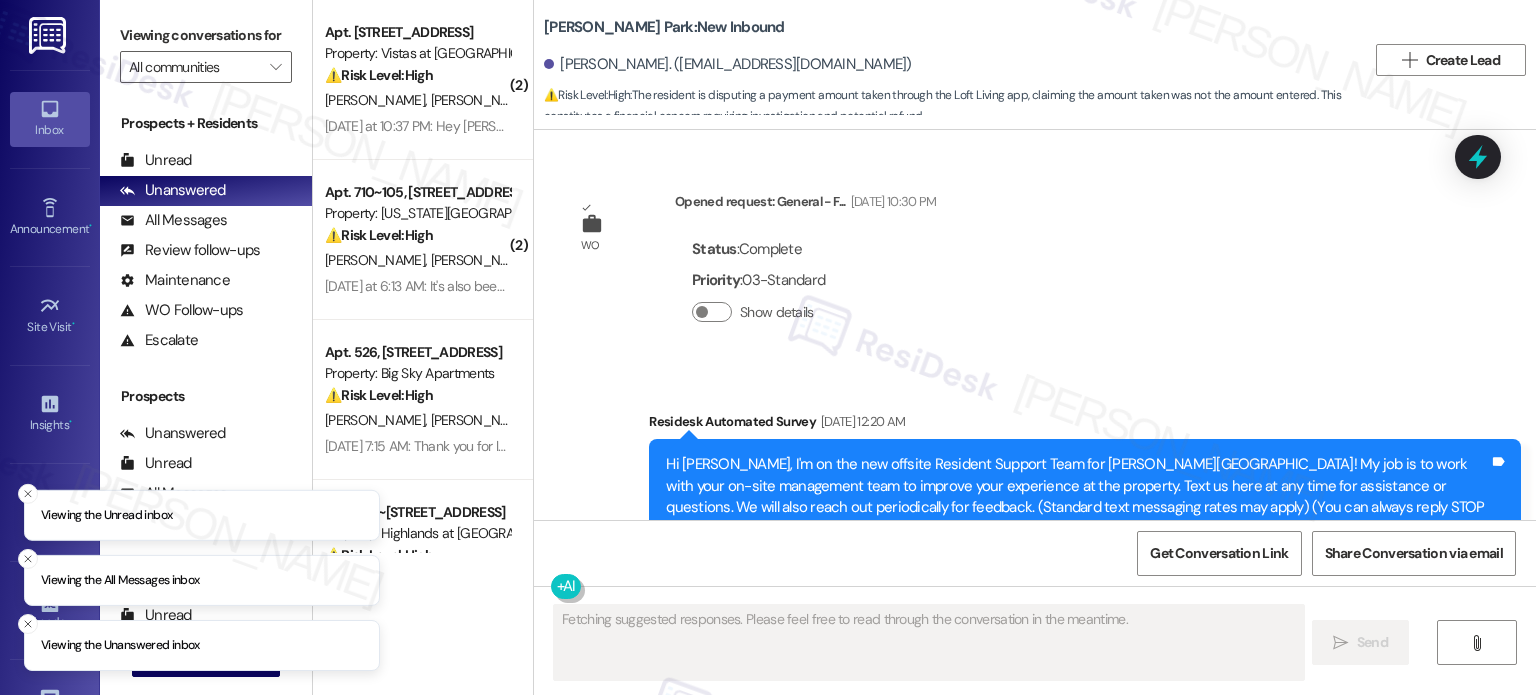 scroll, scrollTop: 0, scrollLeft: 0, axis: both 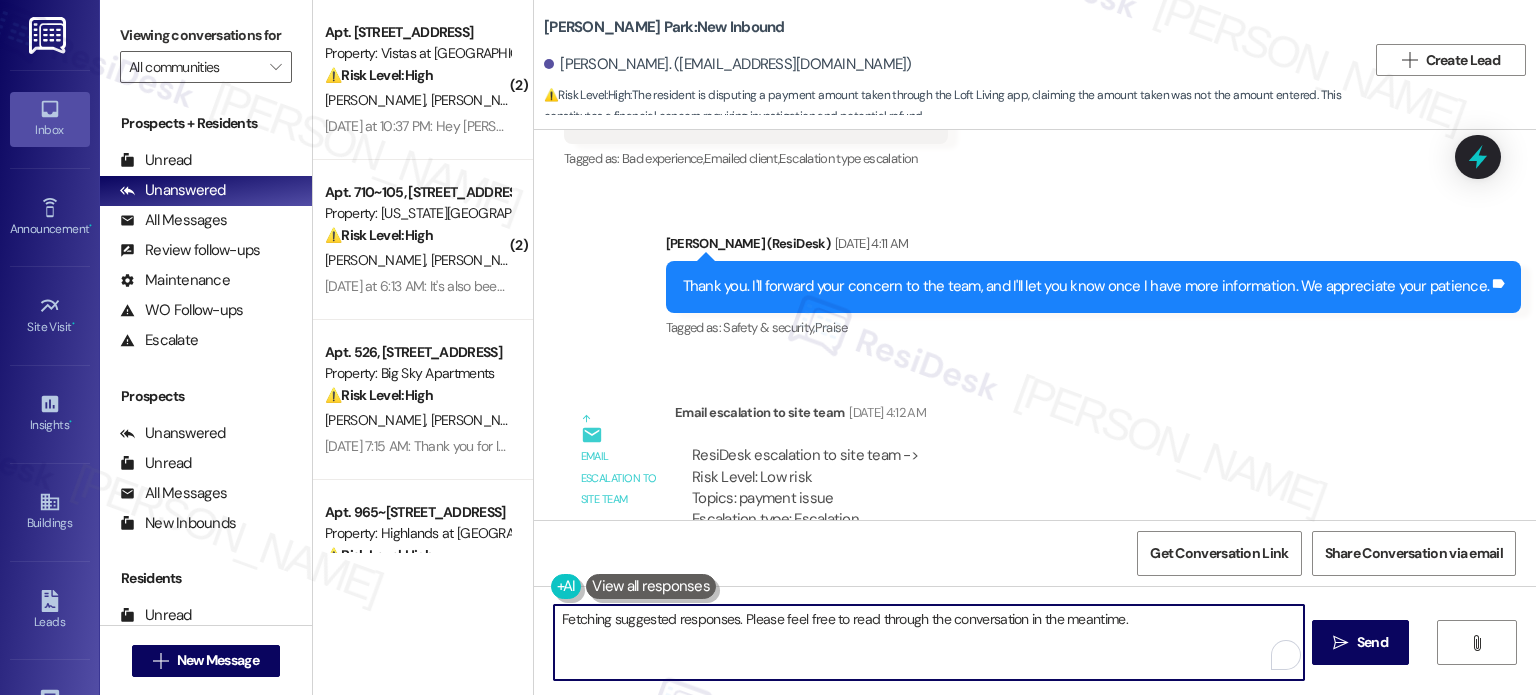 drag, startPoint x: 653, startPoint y: 616, endPoint x: 1168, endPoint y: 653, distance: 516.3274 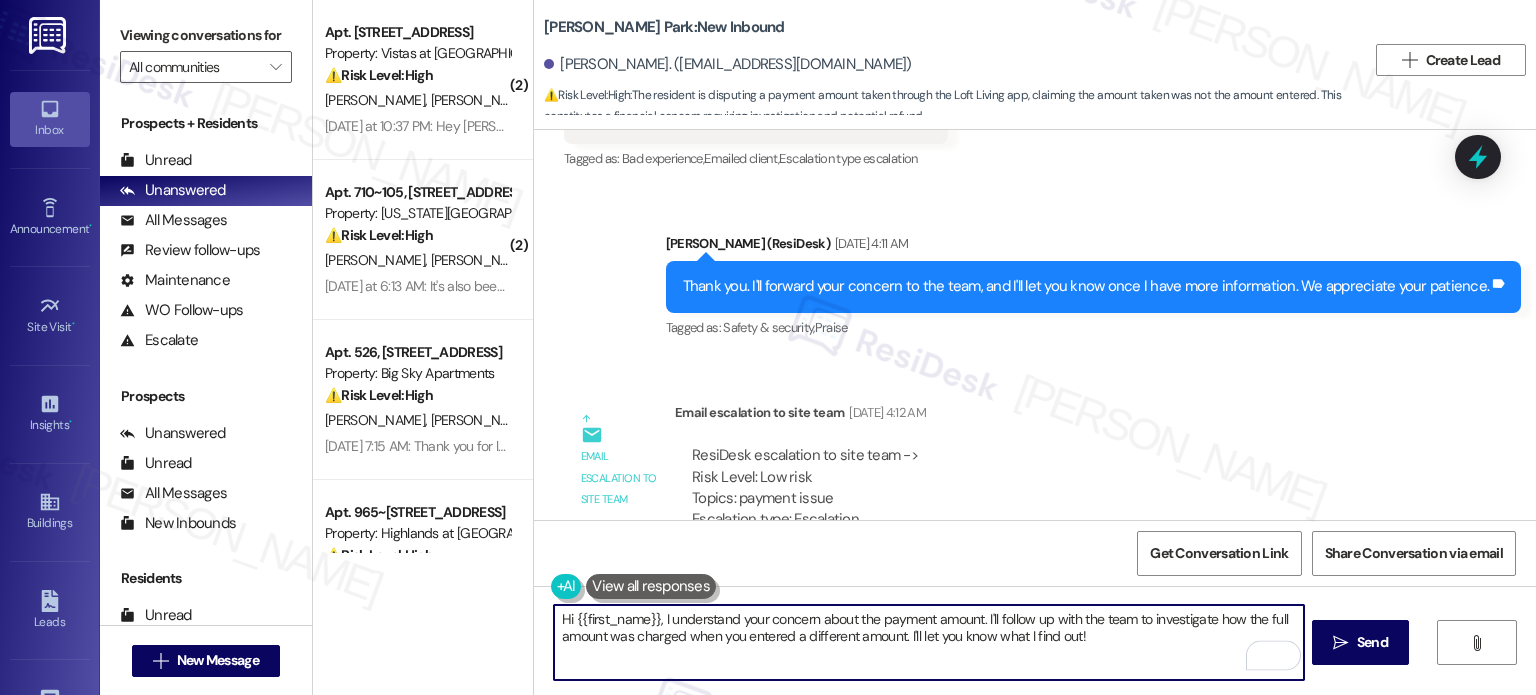 paste on "t looks as if the full payment was paid.  I wonder if
when you hit payment you hit the full balance paid" 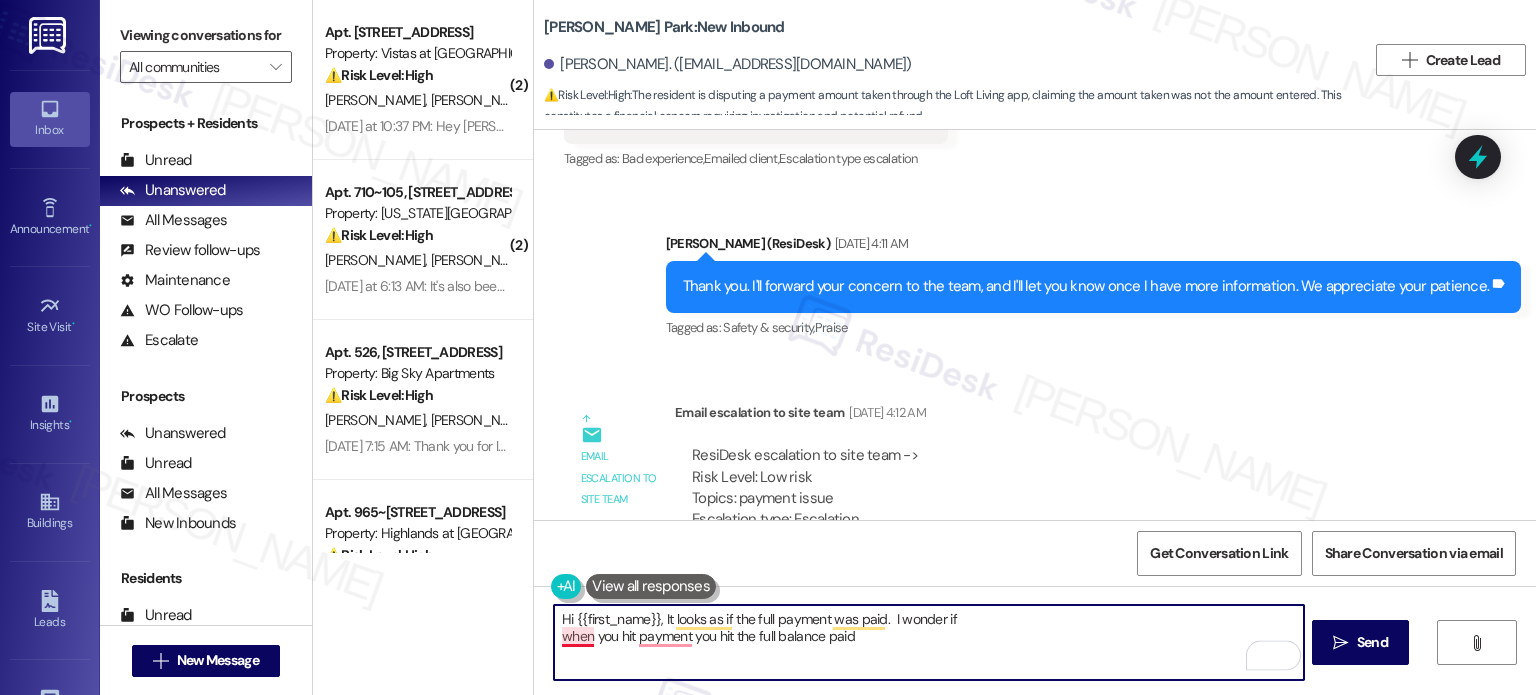 click on "Hi {{first_name}}, It looks as if the full payment was paid.  I wonder if
when you hit payment you hit the full balance paid" at bounding box center (928, 642) 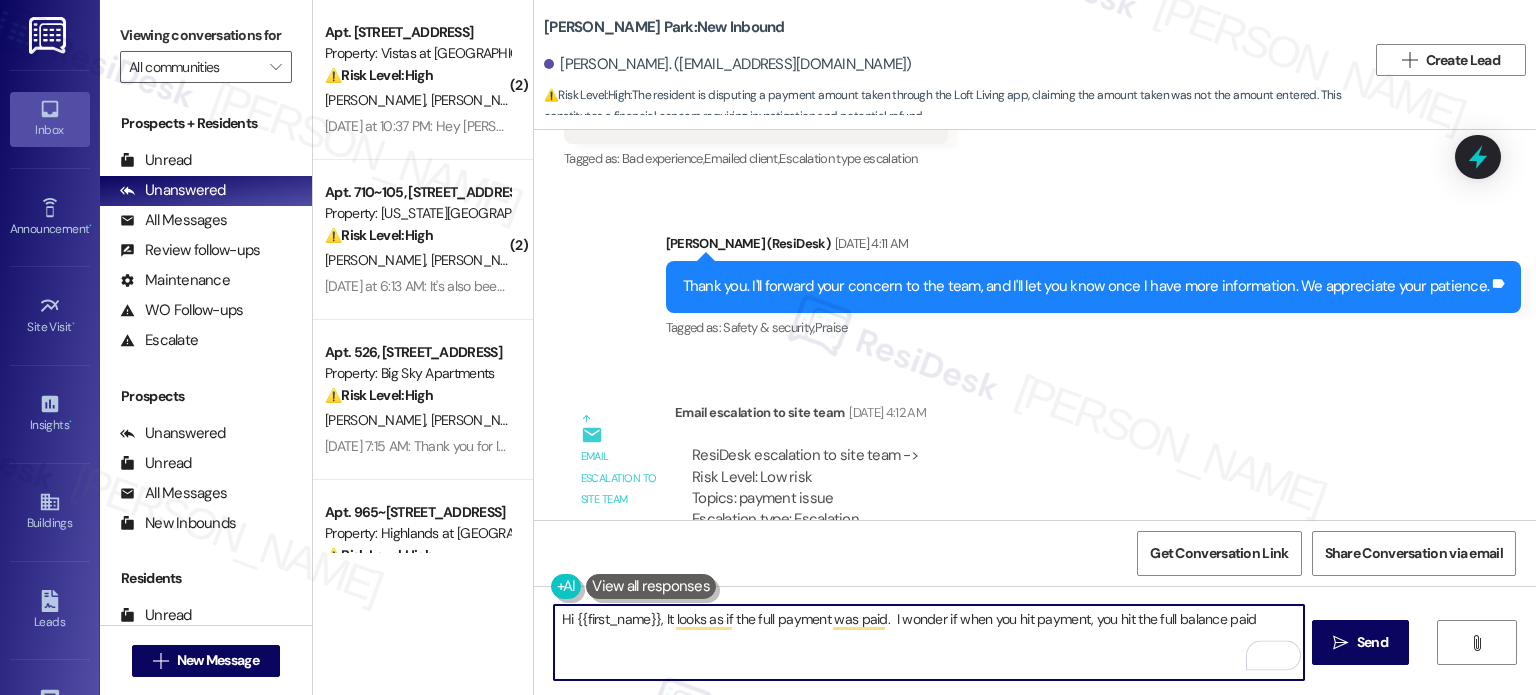 click on "Hi {{first_name}}, It looks as if the full payment was paid.  I wonder if when you hit payment, you hit the full balance paid" at bounding box center [928, 642] 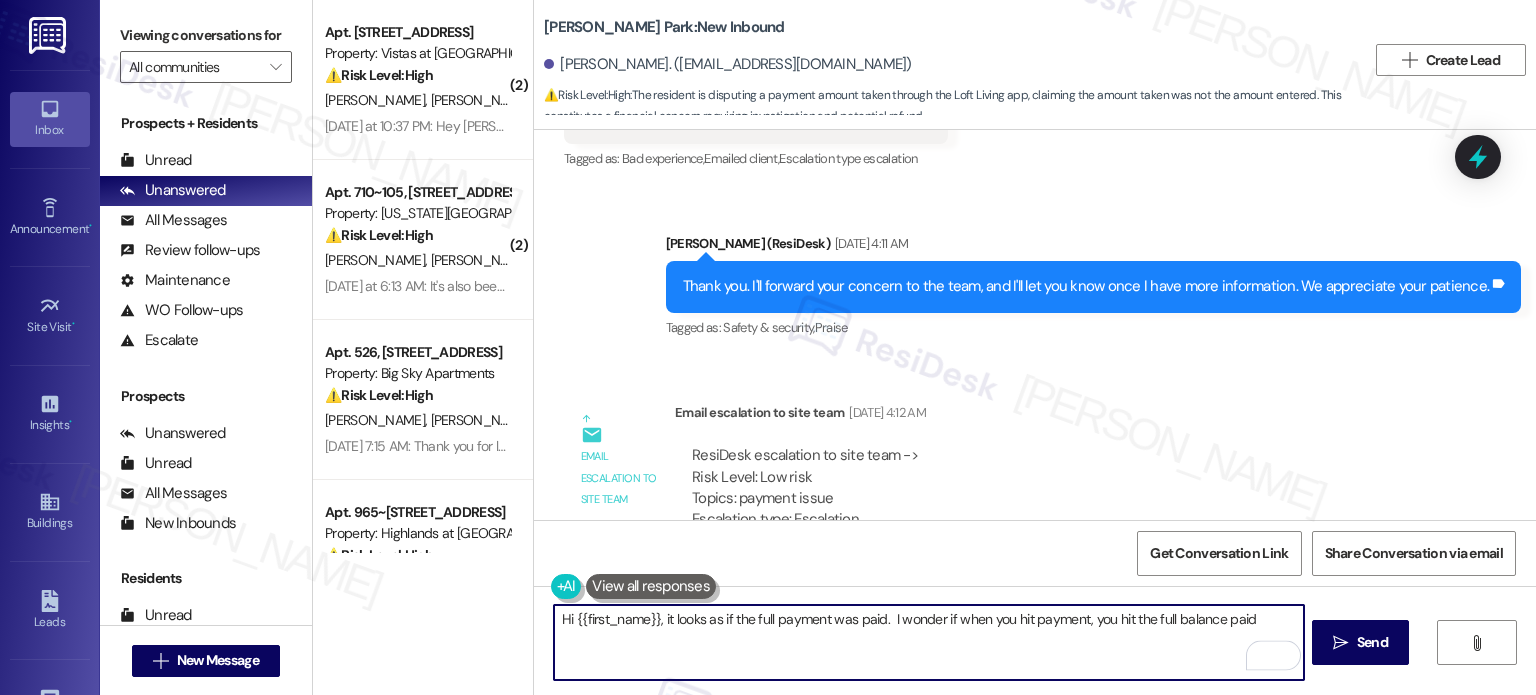 click on "Hi {{first_name}}, it looks as if the full payment was paid.  I wonder if when you hit payment, you hit the full balance paid" at bounding box center [928, 642] 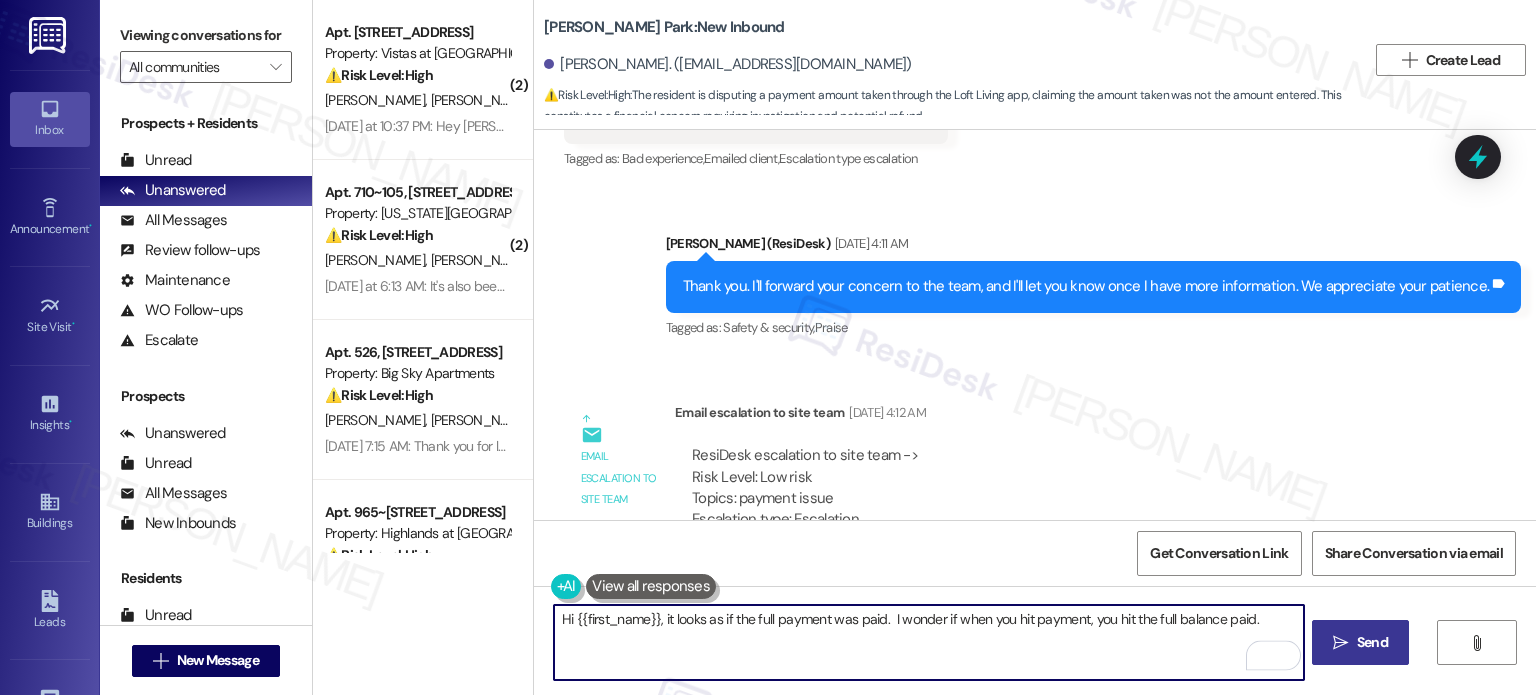 type on "Hi {{first_name}}, it looks as if the full payment was paid.  I wonder if when you hit payment, you hit the full balance paid." 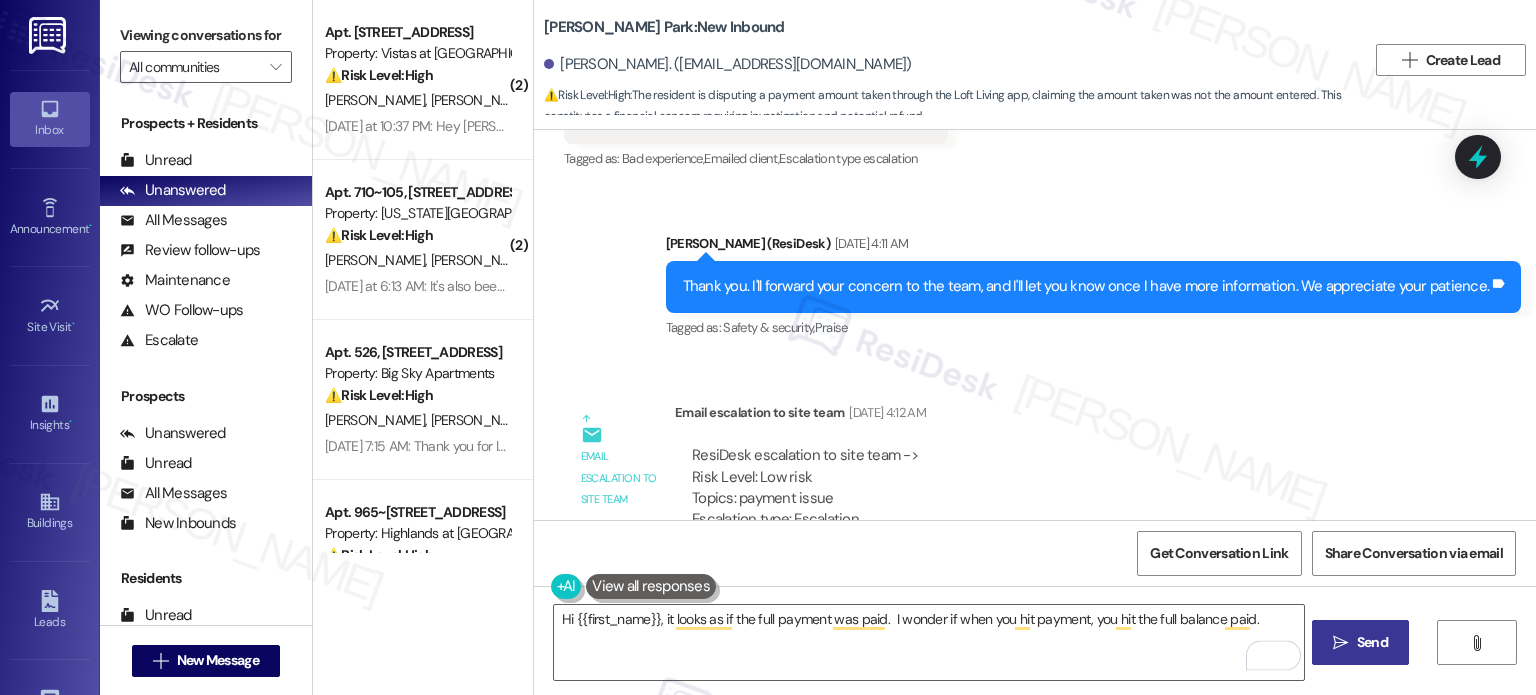 click on "Send" at bounding box center (1372, 642) 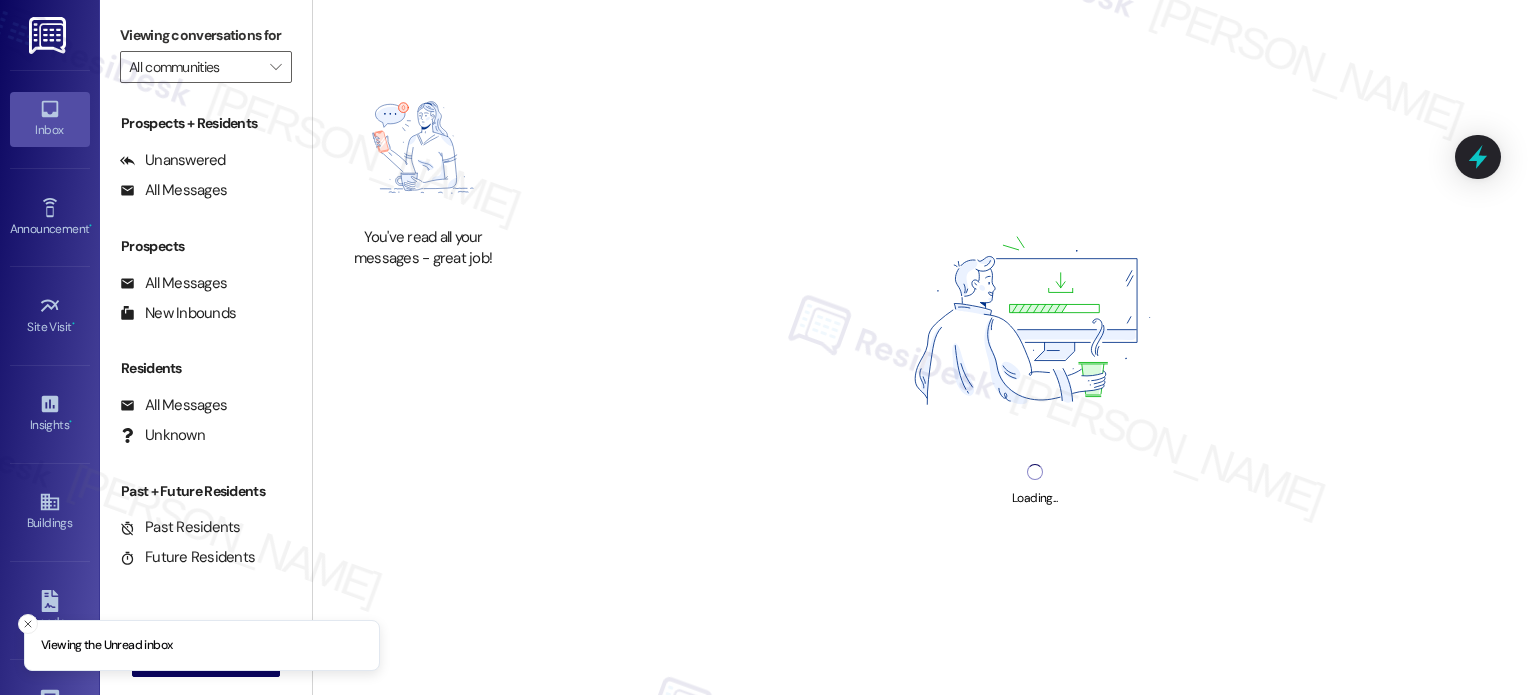 scroll, scrollTop: 0, scrollLeft: 0, axis: both 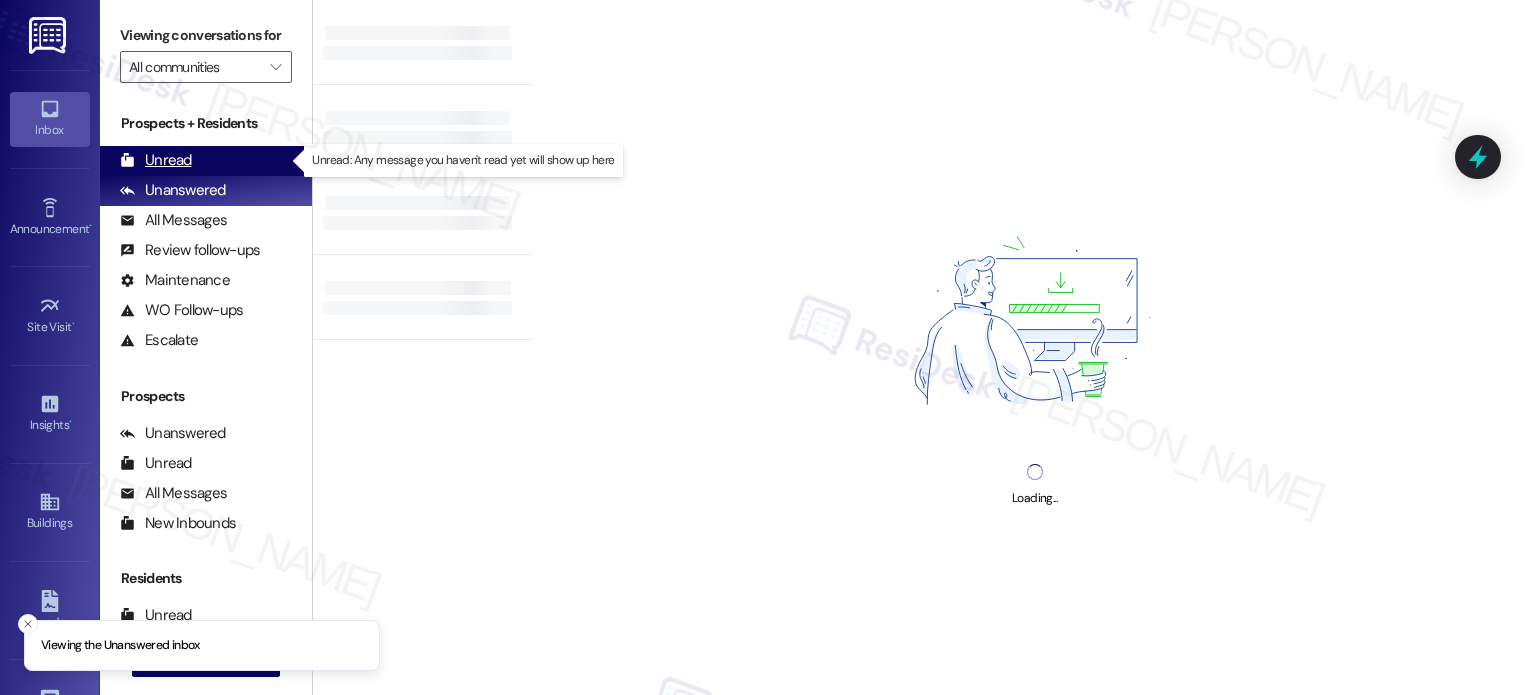 click on "Unread" at bounding box center [156, 160] 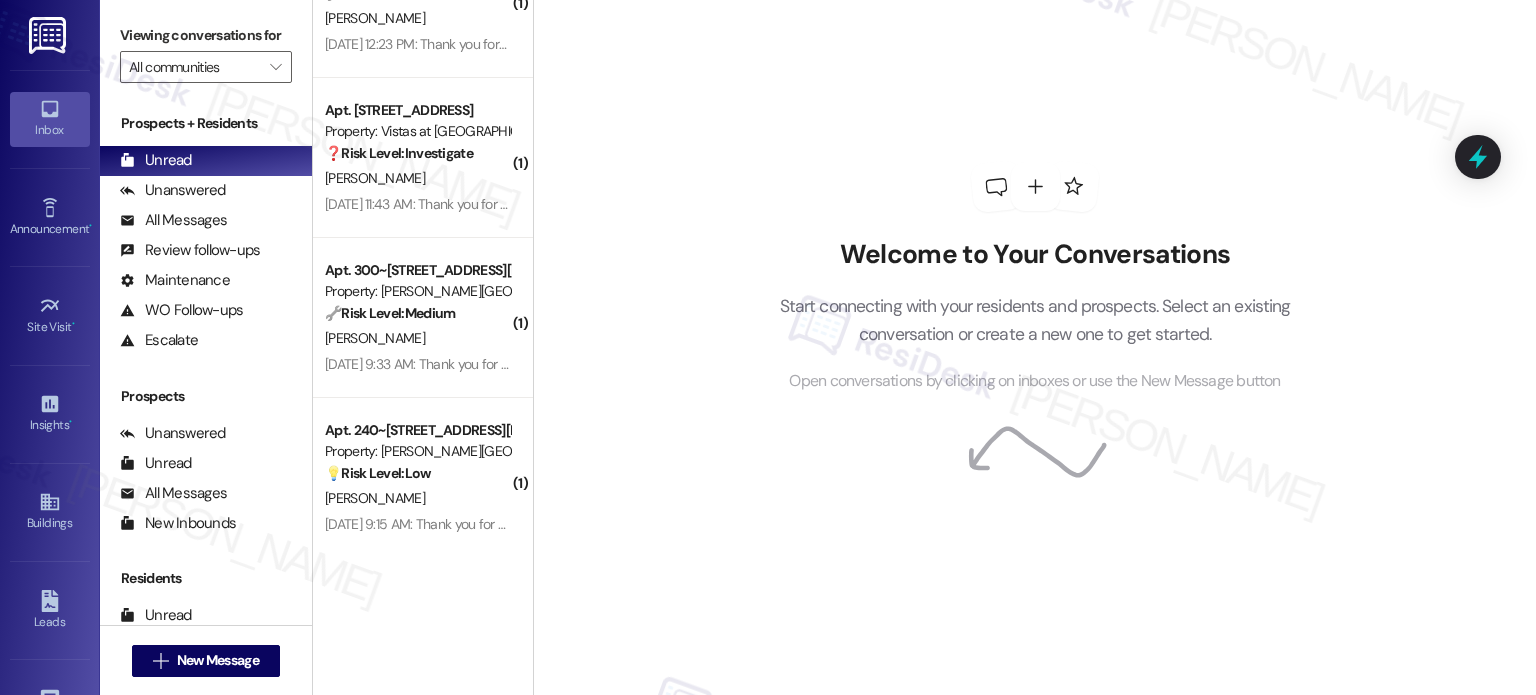 scroll, scrollTop: 1807, scrollLeft: 0, axis: vertical 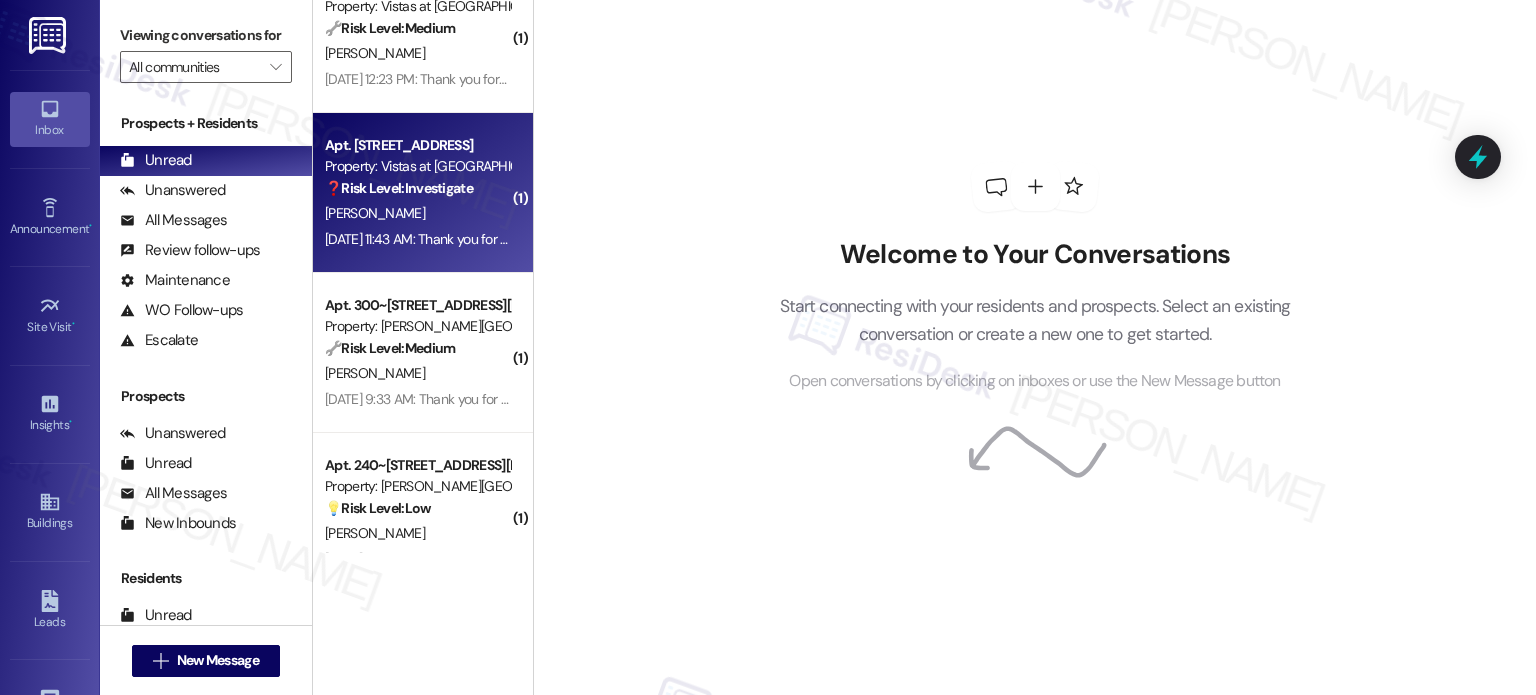 click on "[PERSON_NAME]" at bounding box center (417, 213) 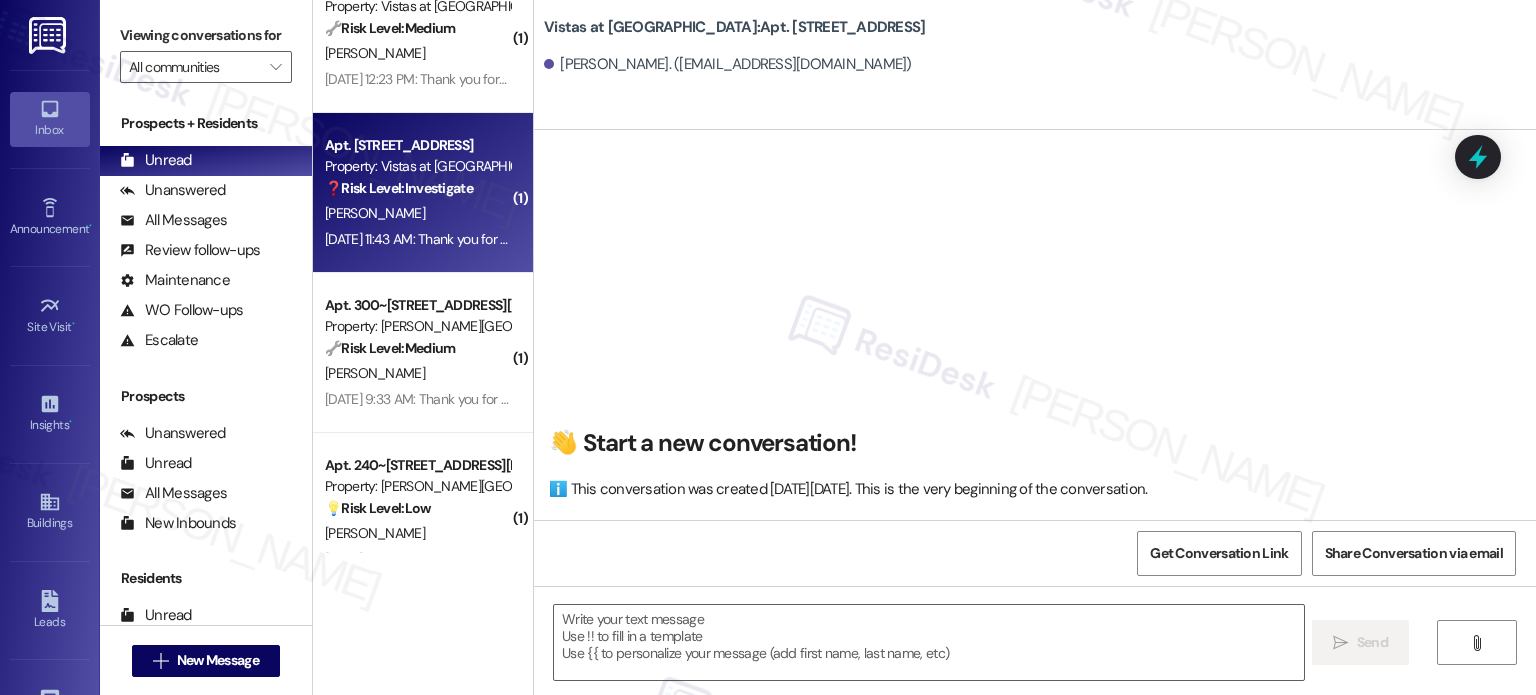 click on "[PERSON_NAME]" at bounding box center [417, 213] 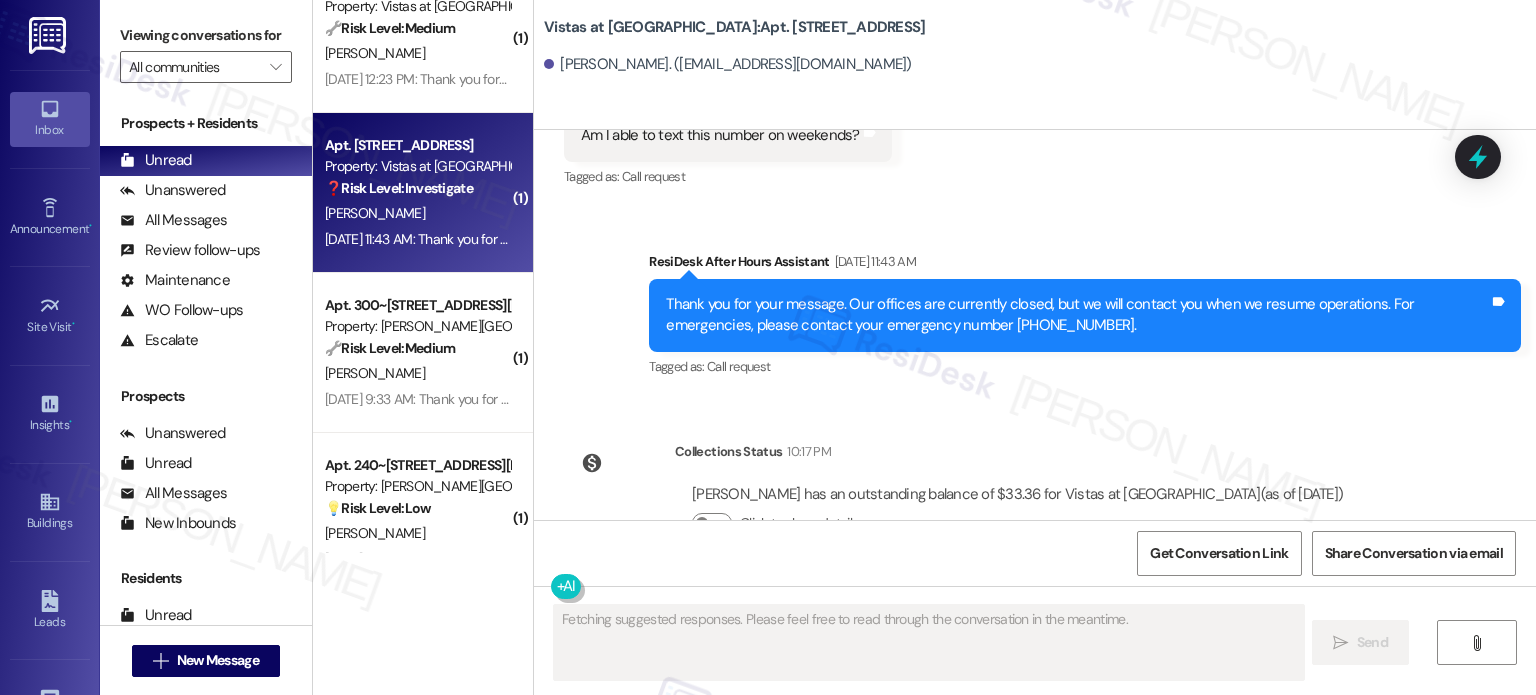 scroll, scrollTop: 1054, scrollLeft: 0, axis: vertical 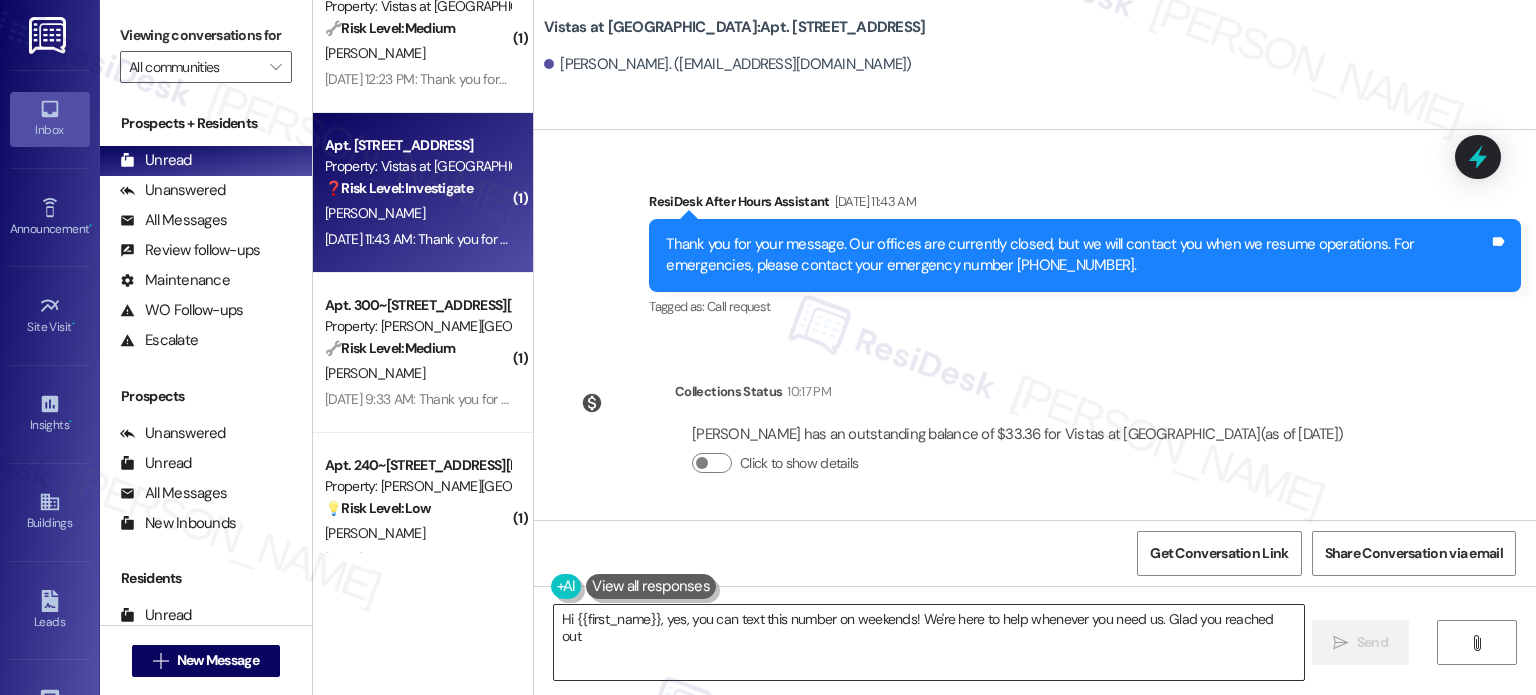 type on "Hi {{first_name}}, yes, you can text this number on weekends! We're here to help whenever you need us. Glad you reached out!" 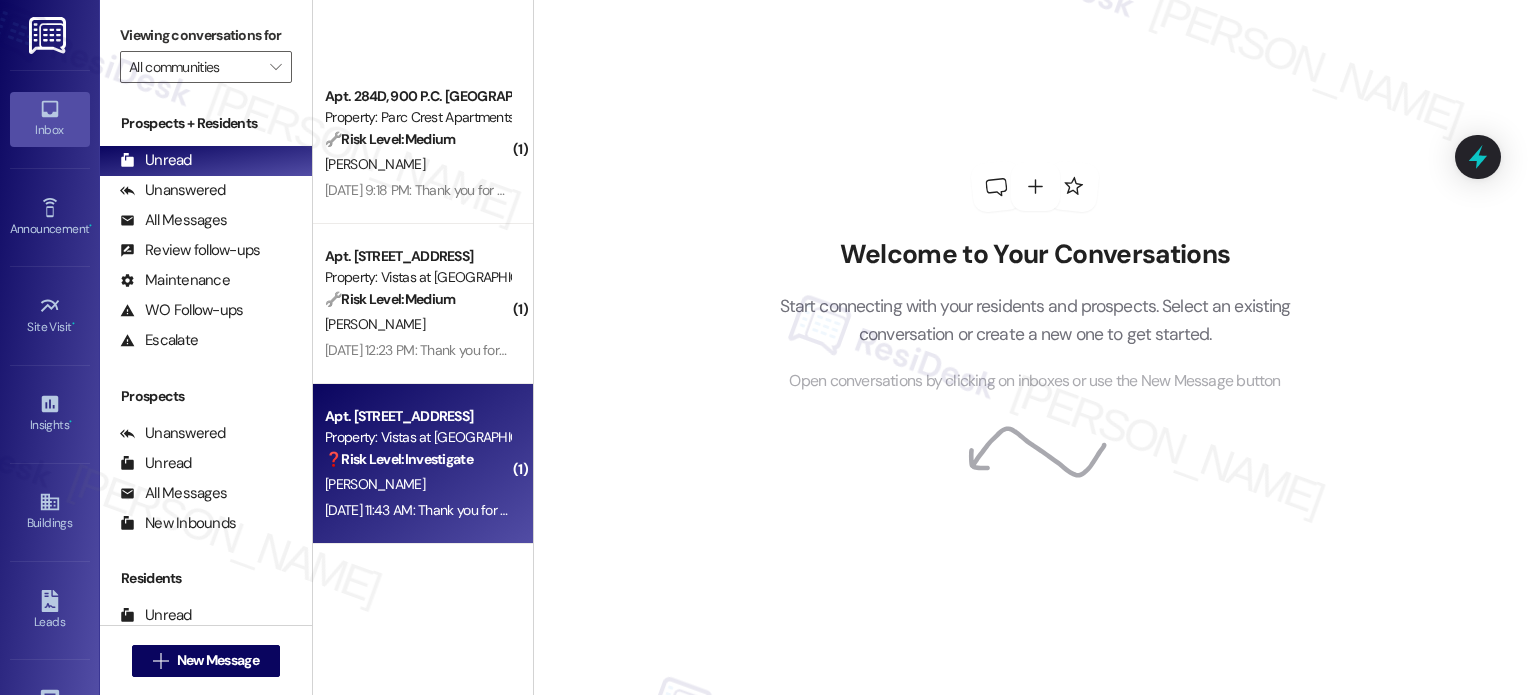 scroll, scrollTop: 1800, scrollLeft: 0, axis: vertical 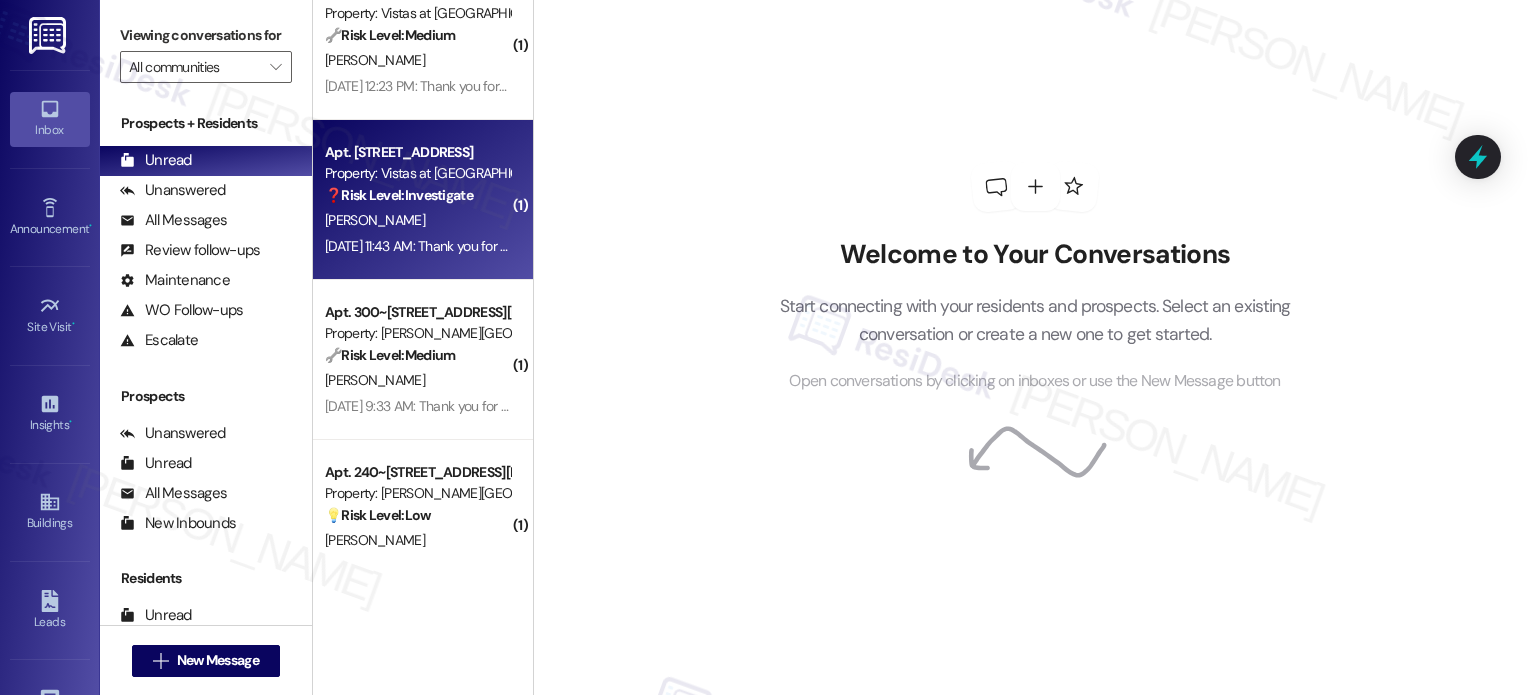 click on "[PERSON_NAME]" at bounding box center (417, 220) 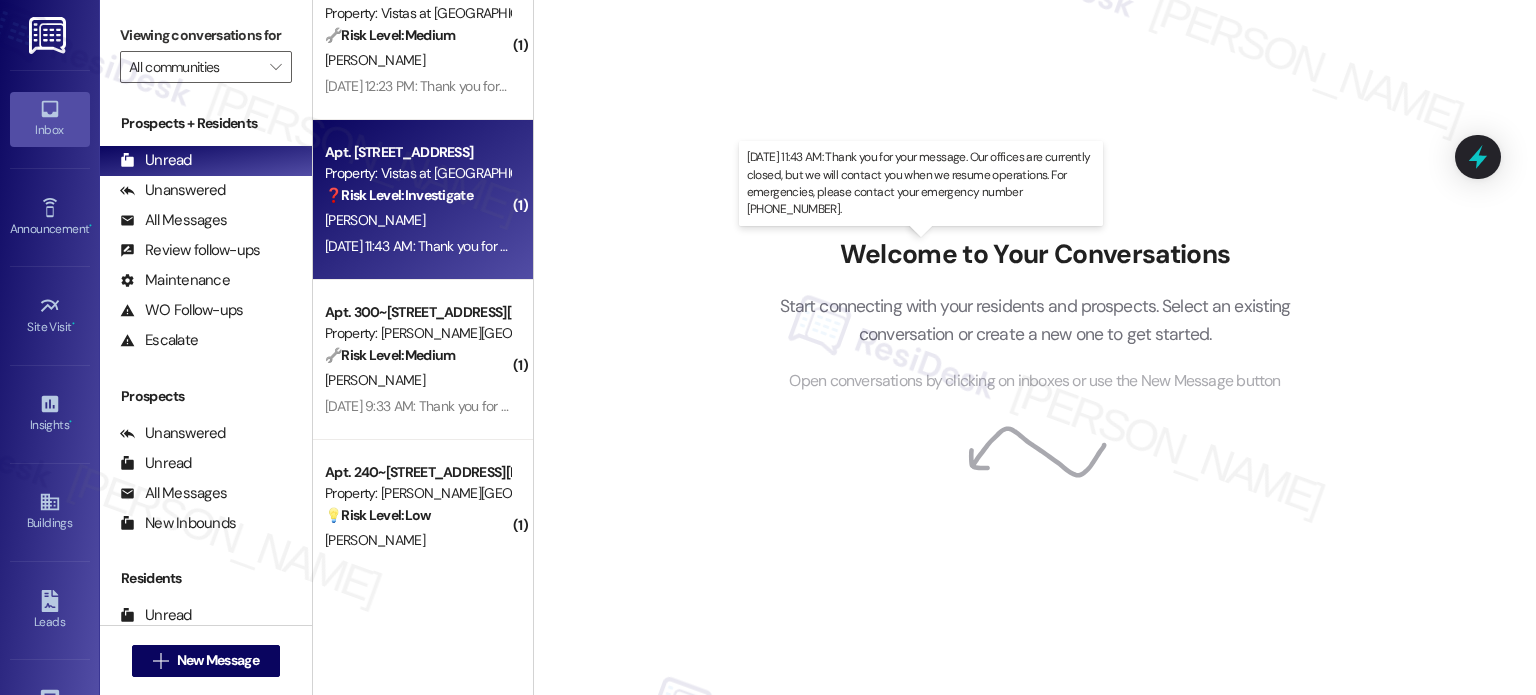 click on "Jul 12, 2025 at 11:43 AM: Thank you for your message. Our offices are currently closed, but we will contact you when we resume operations. For emergencies, please contact your emergency number (434) 331-3702. Jul 12, 2025 at 11:43 AM: Thank you for your message. Our offices are currently closed, but we will contact you when we resume operations. For emergencies, please contact your emergency number (434) 331-3702." at bounding box center [931, 246] 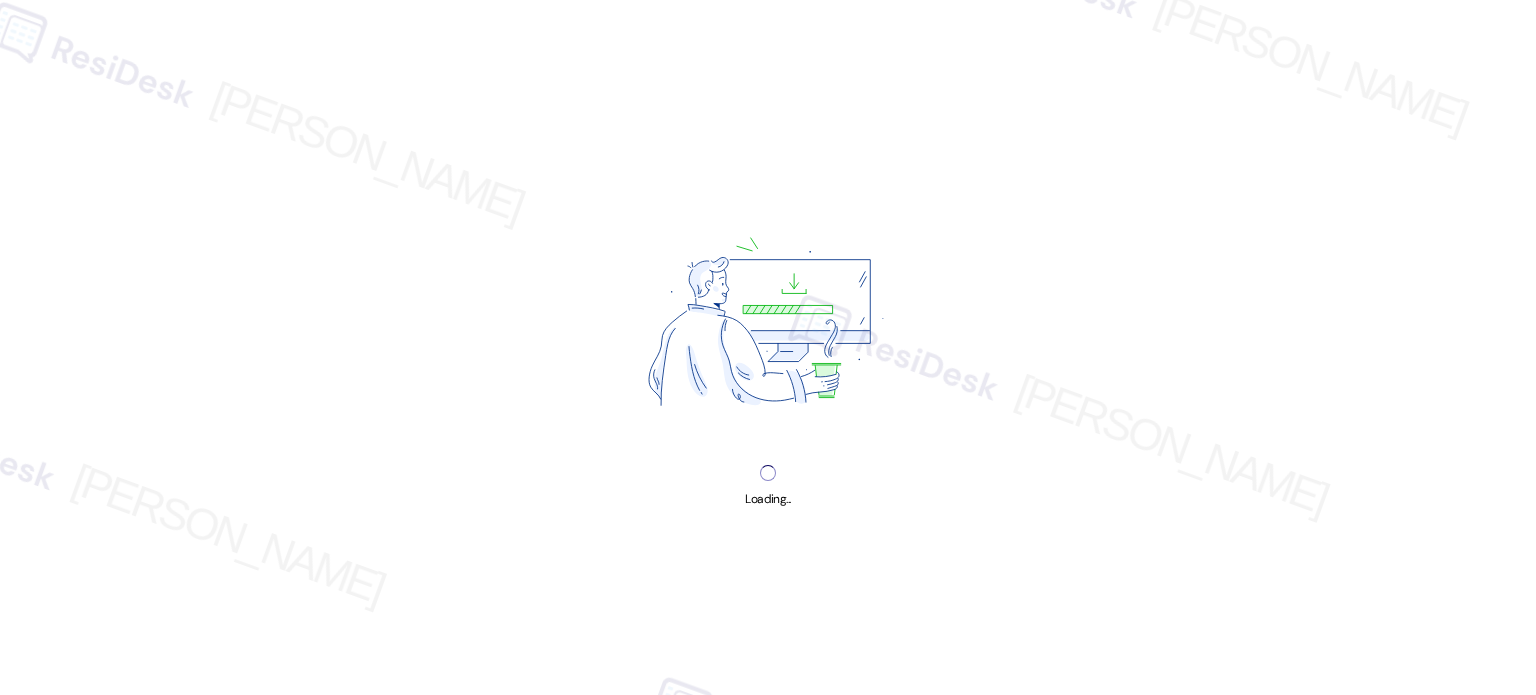 scroll, scrollTop: 0, scrollLeft: 0, axis: both 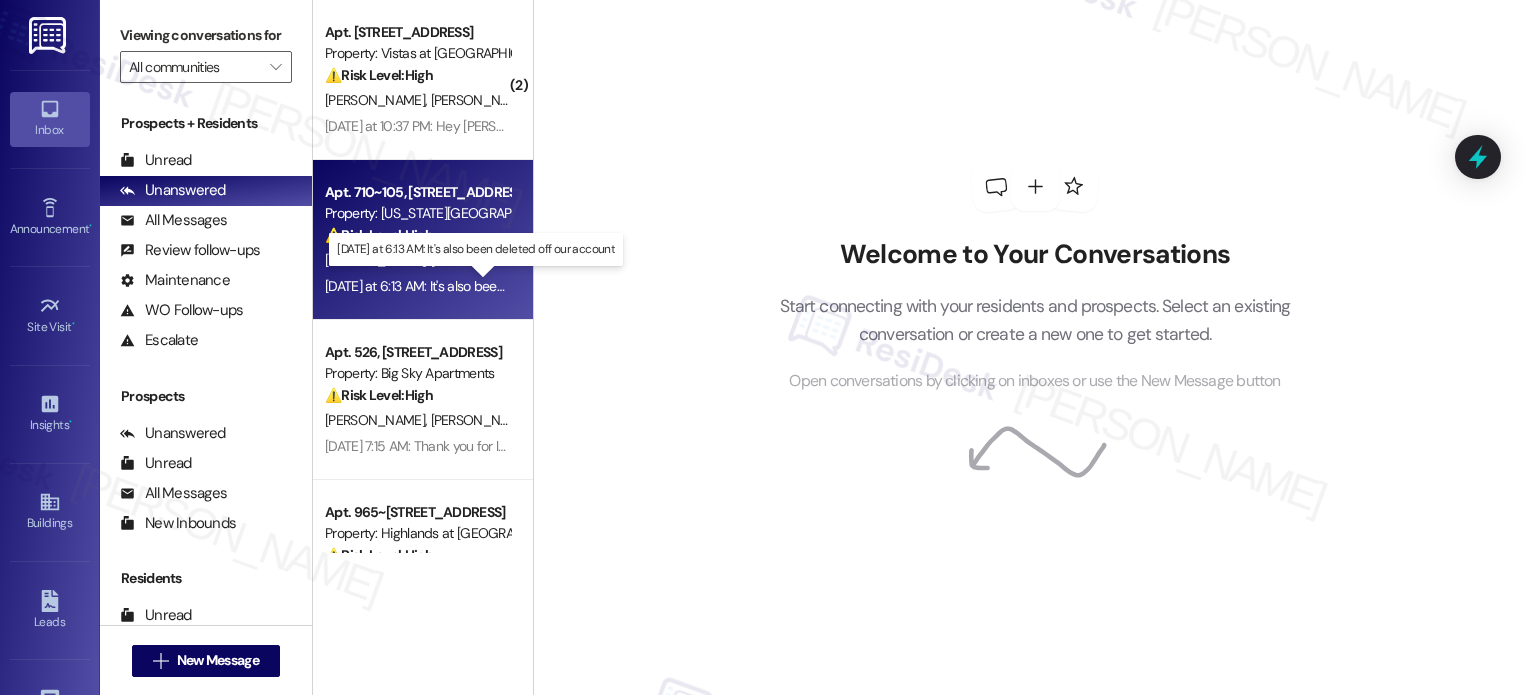 click on "[DATE] at 6:13 AM: It's also been deleted off our account  [DATE] at 6:13 AM: It's also been deleted off our account" at bounding box center (485, 286) 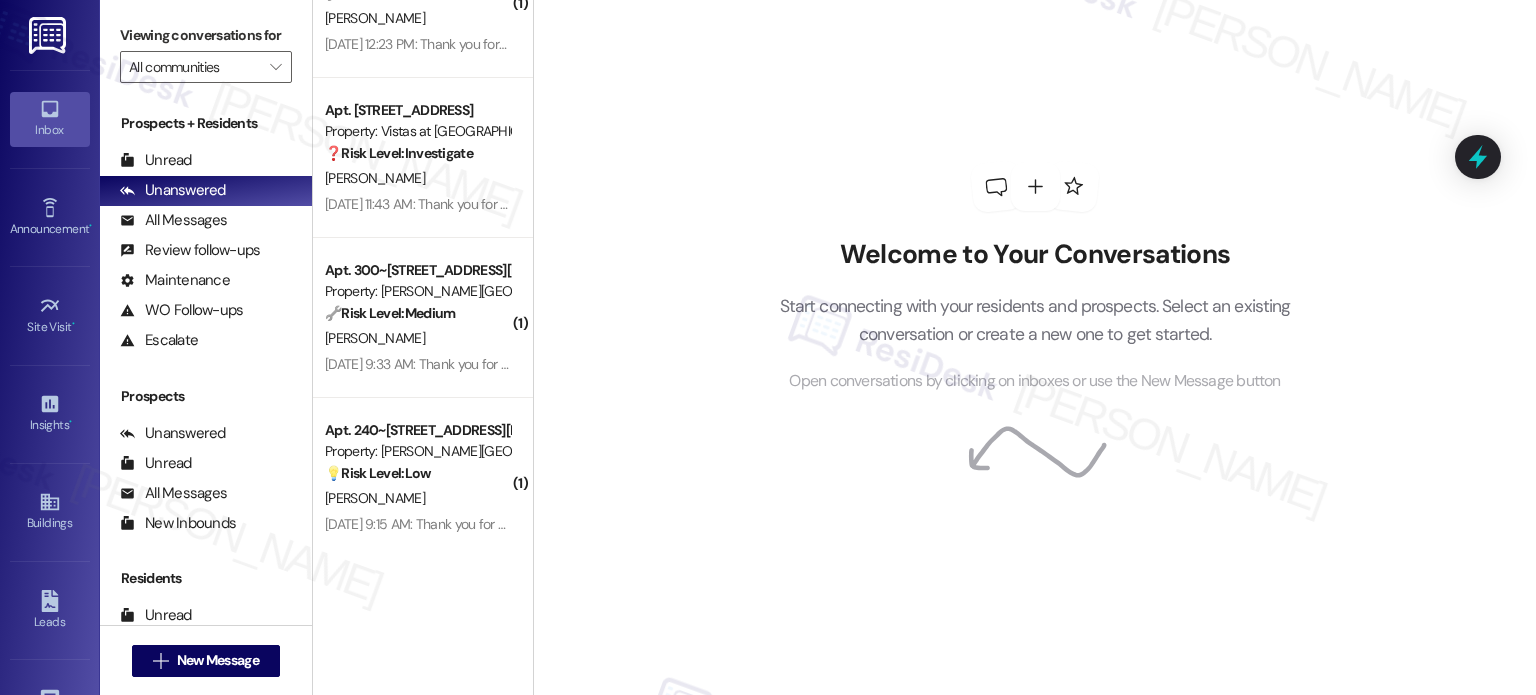 scroll, scrollTop: 4047, scrollLeft: 0, axis: vertical 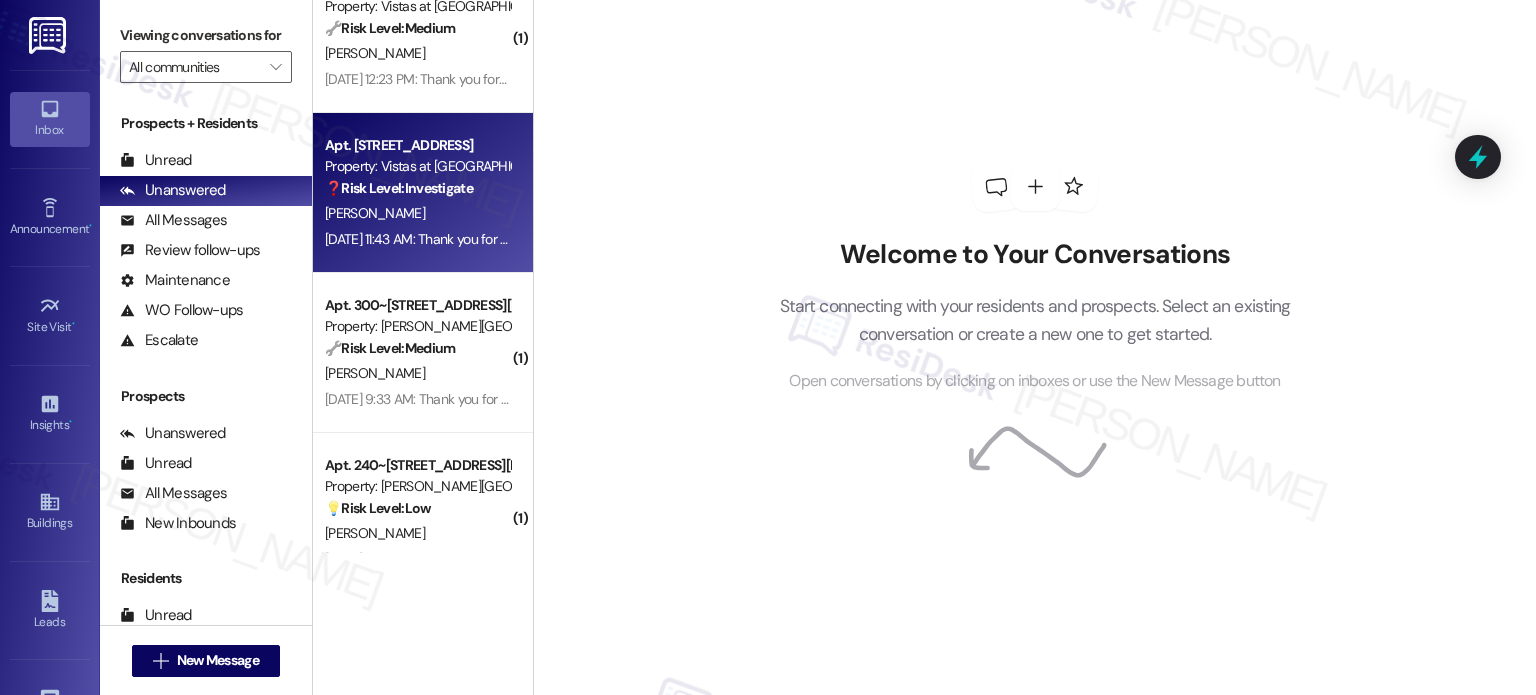 click on "[DATE] 11:43 AM: Thank you for your message. Our offices are currently closed, but we will contact you when we resume operations. For emergencies, please contact your emergency number (434) 331-3702. [DATE] 11:43 AM: Thank you for your message. Our offices are currently closed, but we will contact you when we resume operations. For emergencies, please contact your emergency number [PHONE_NUMBER]." at bounding box center (931, 239) 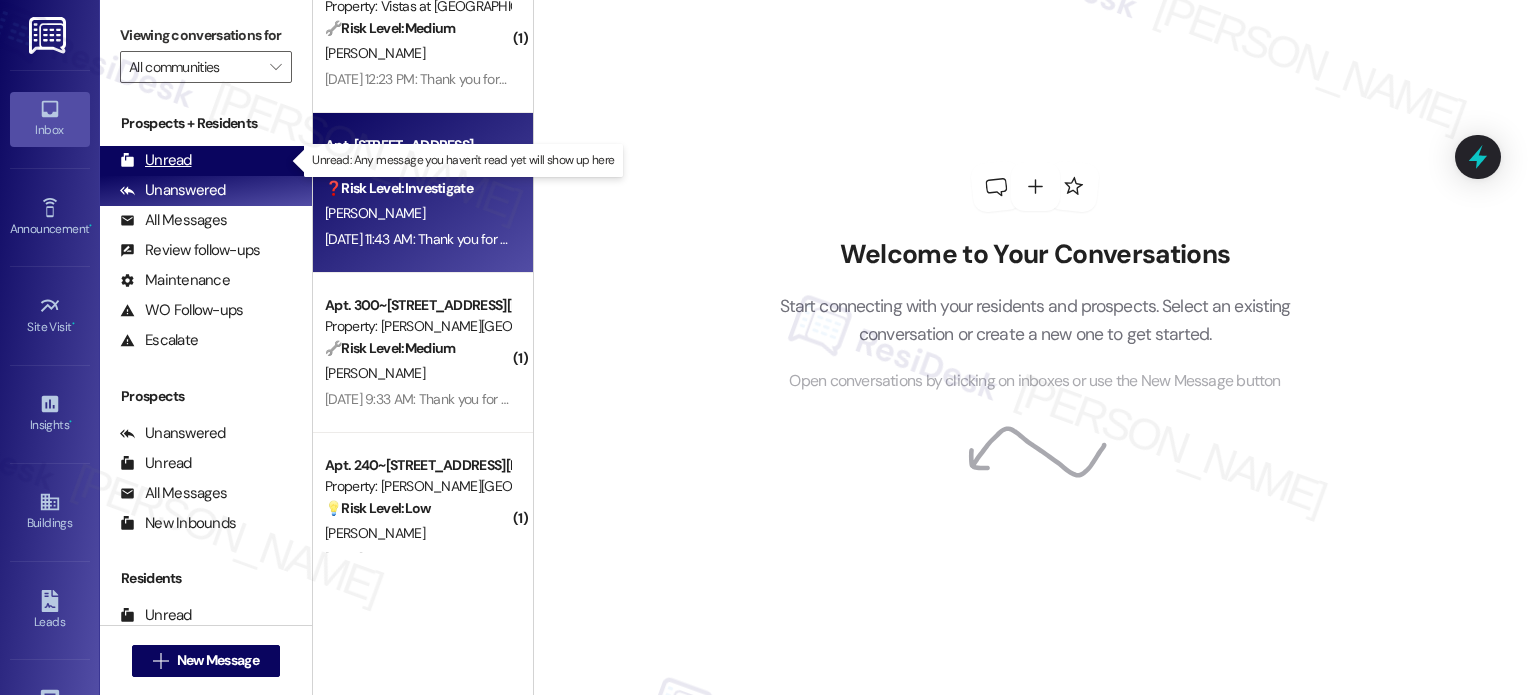 click on "Unread" at bounding box center (156, 160) 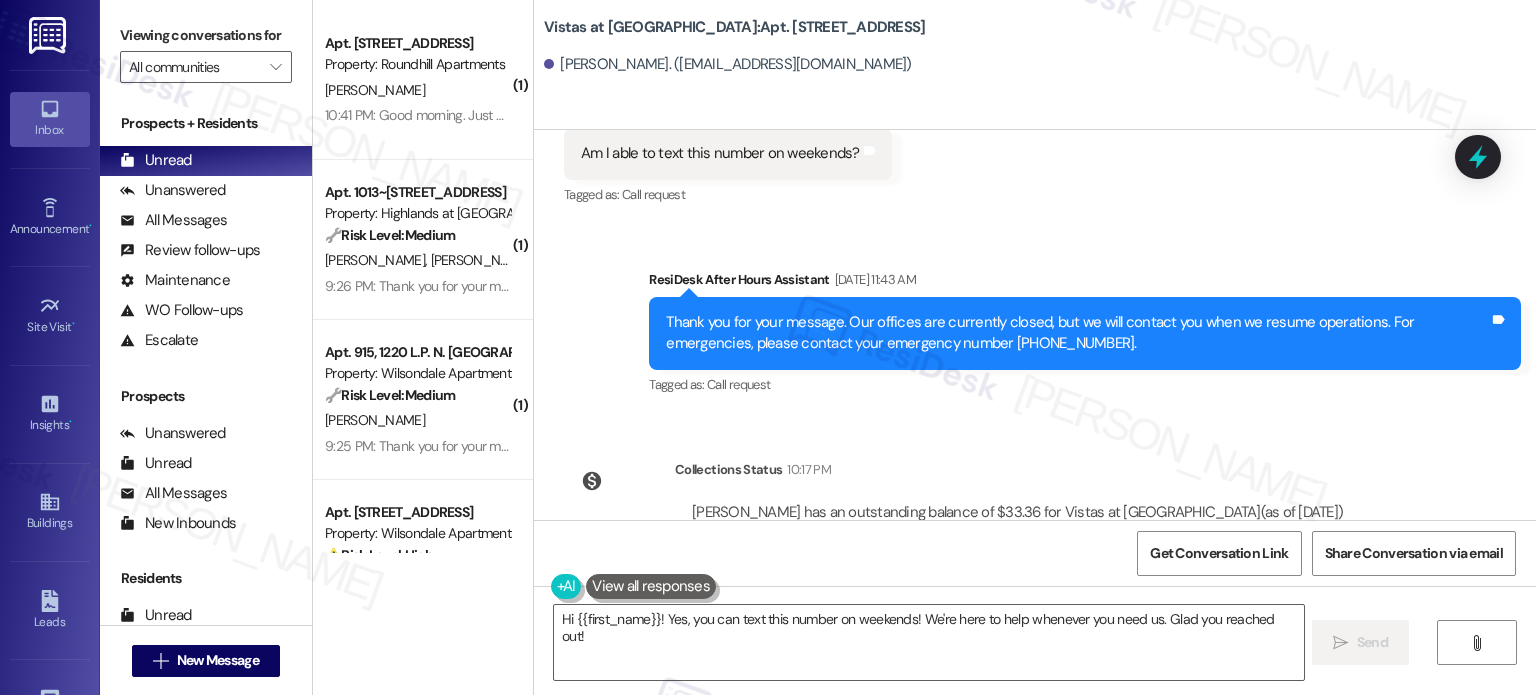 scroll, scrollTop: 1054, scrollLeft: 0, axis: vertical 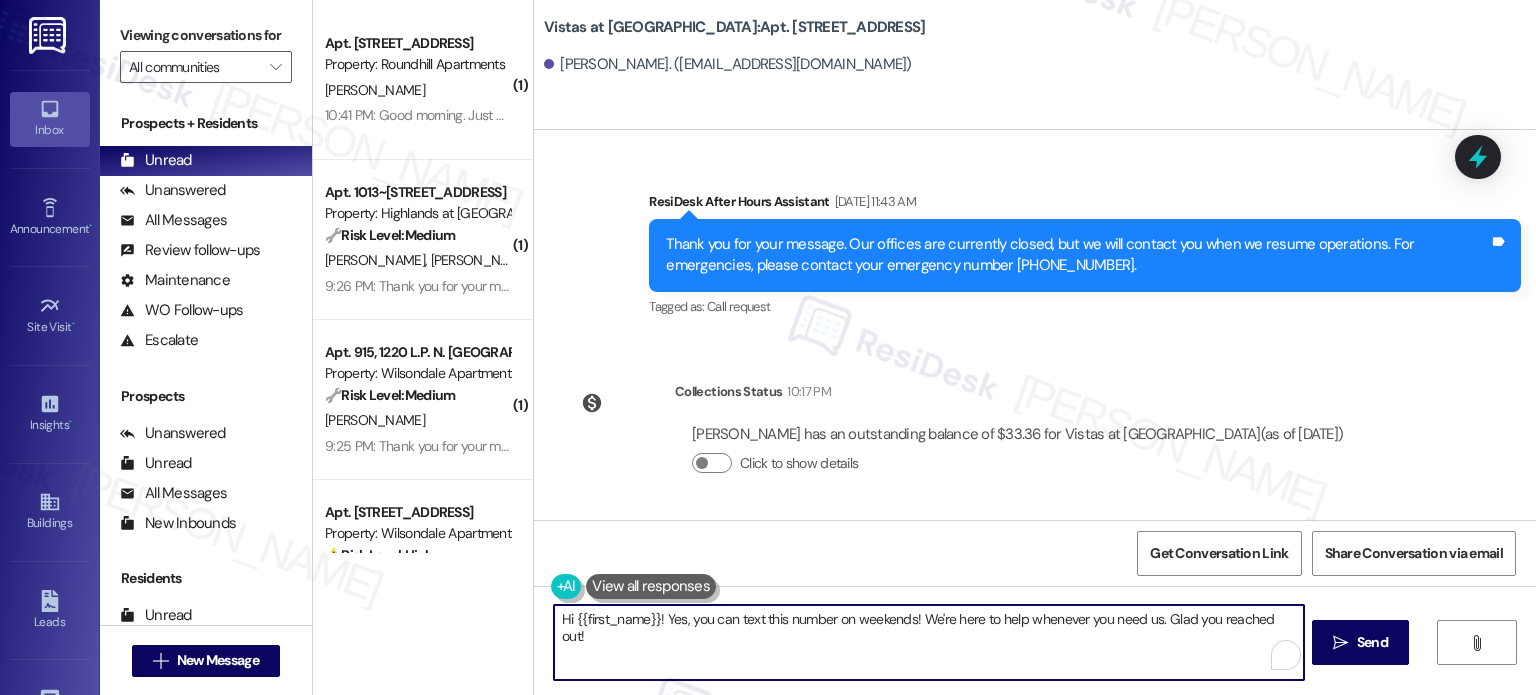 drag, startPoint x: 910, startPoint y: 618, endPoint x: 1309, endPoint y: 667, distance: 401.9975 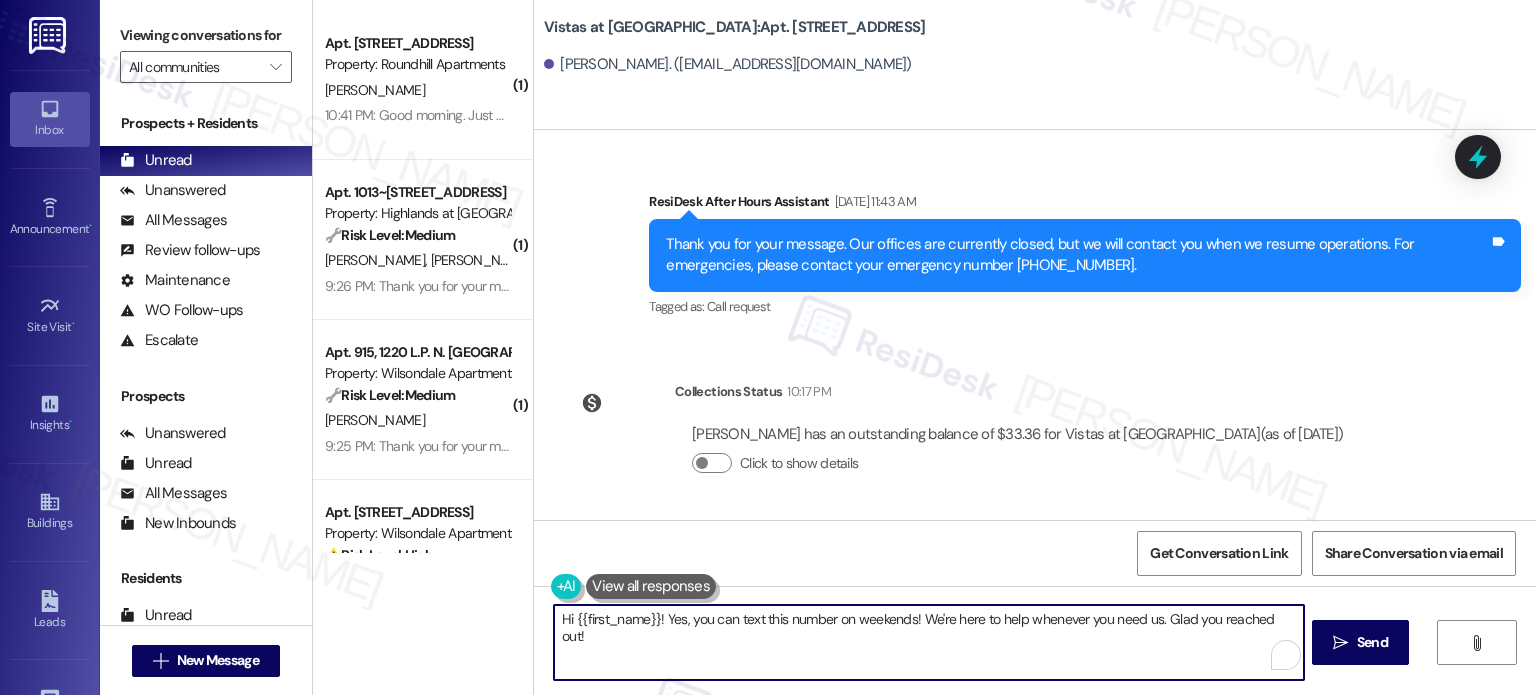click on "Hi {{first_name}}! Yes, you can text this number on weekends! We're here to help whenever you need us. Glad you reached out!  Send " at bounding box center [1035, 661] 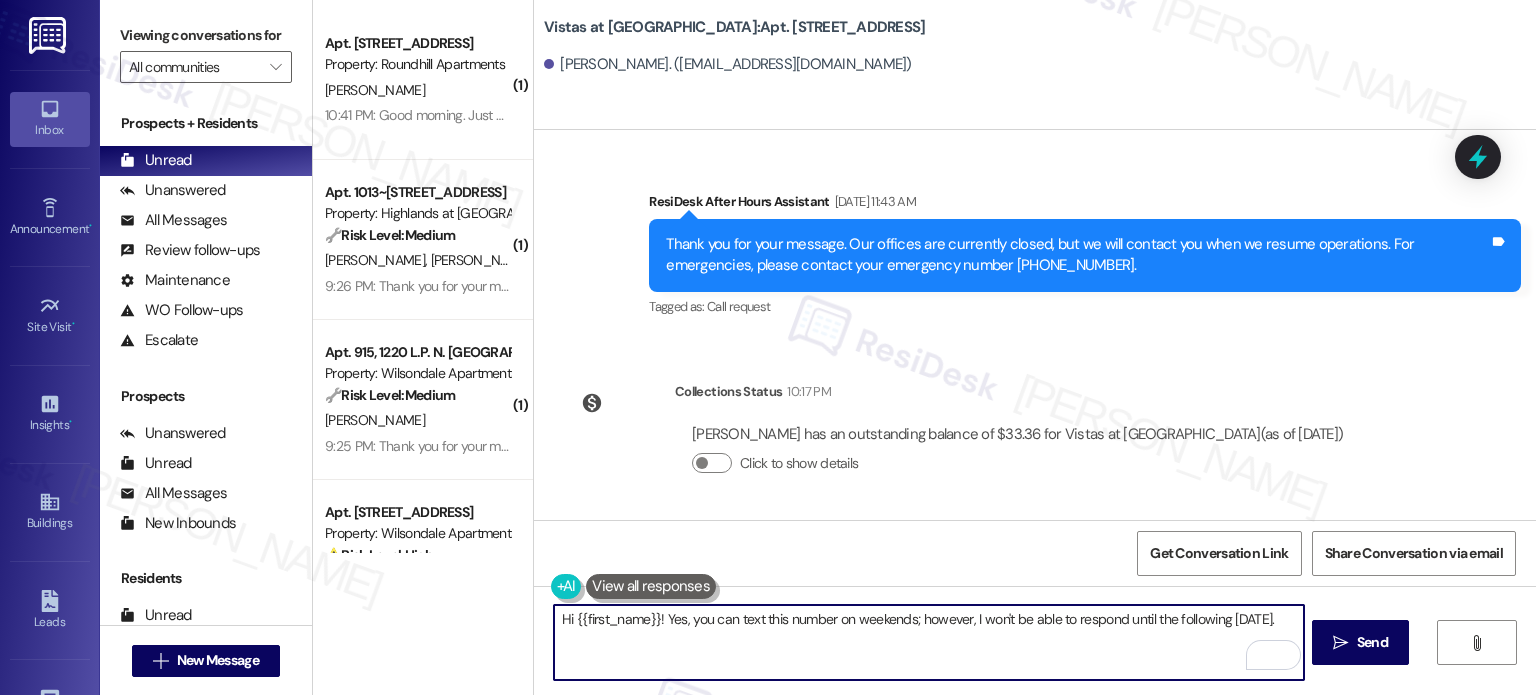 click on "Hi {{first_name}}! Yes, you can text this number on weekends; however, I won't be able to respond until the following Monday." at bounding box center (928, 642) 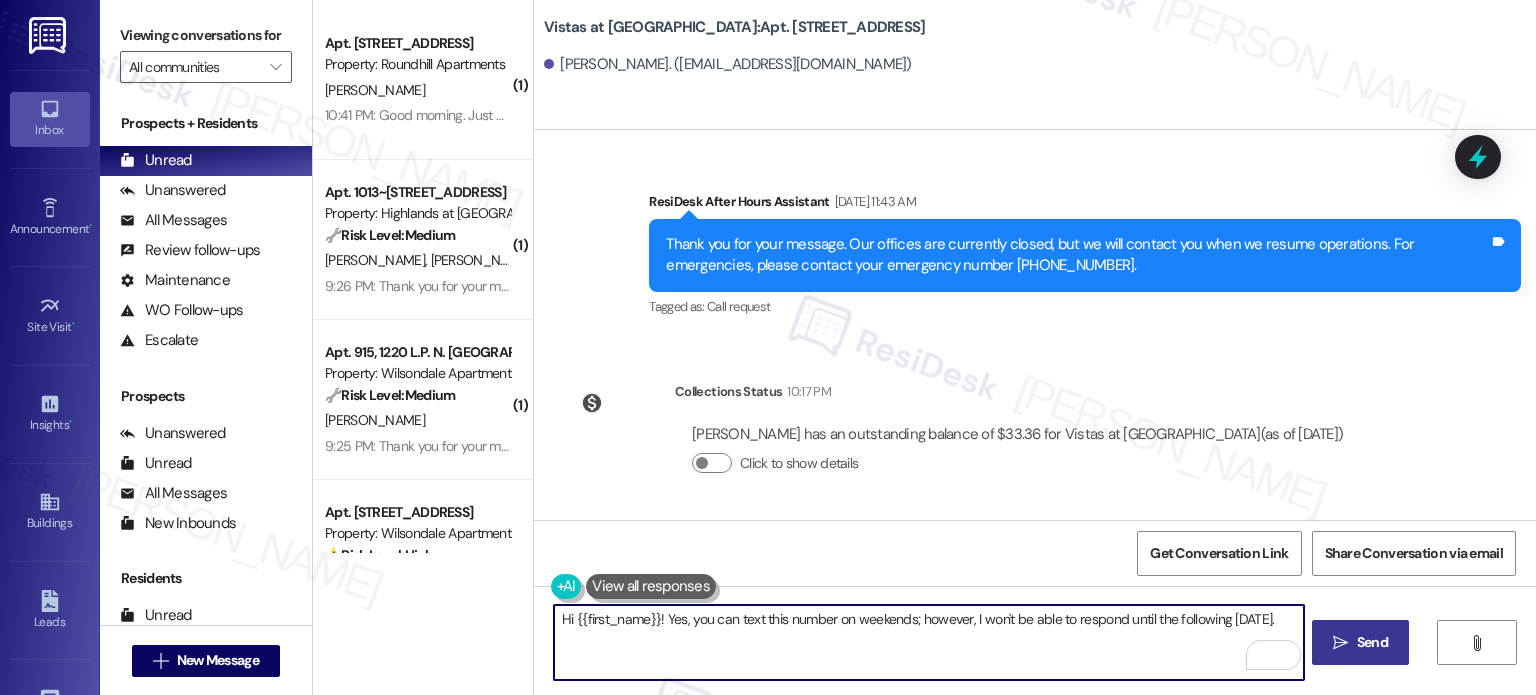 type on "Hi {{first_name}}! Yes, you can text this number on weekends; however, I won't be able to respond until the following Monday." 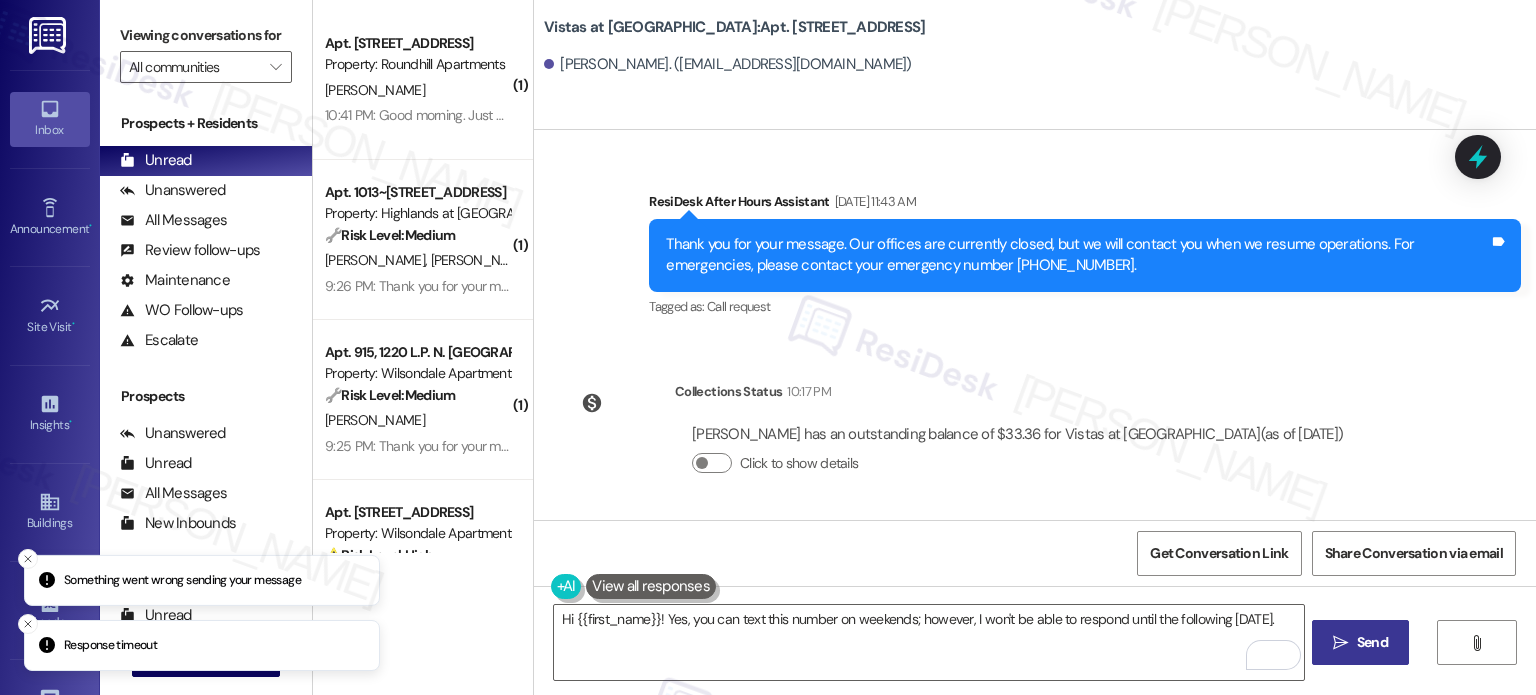 drag, startPoint x: 1358, startPoint y: 644, endPoint x: 1323, endPoint y: 468, distance: 179.44637 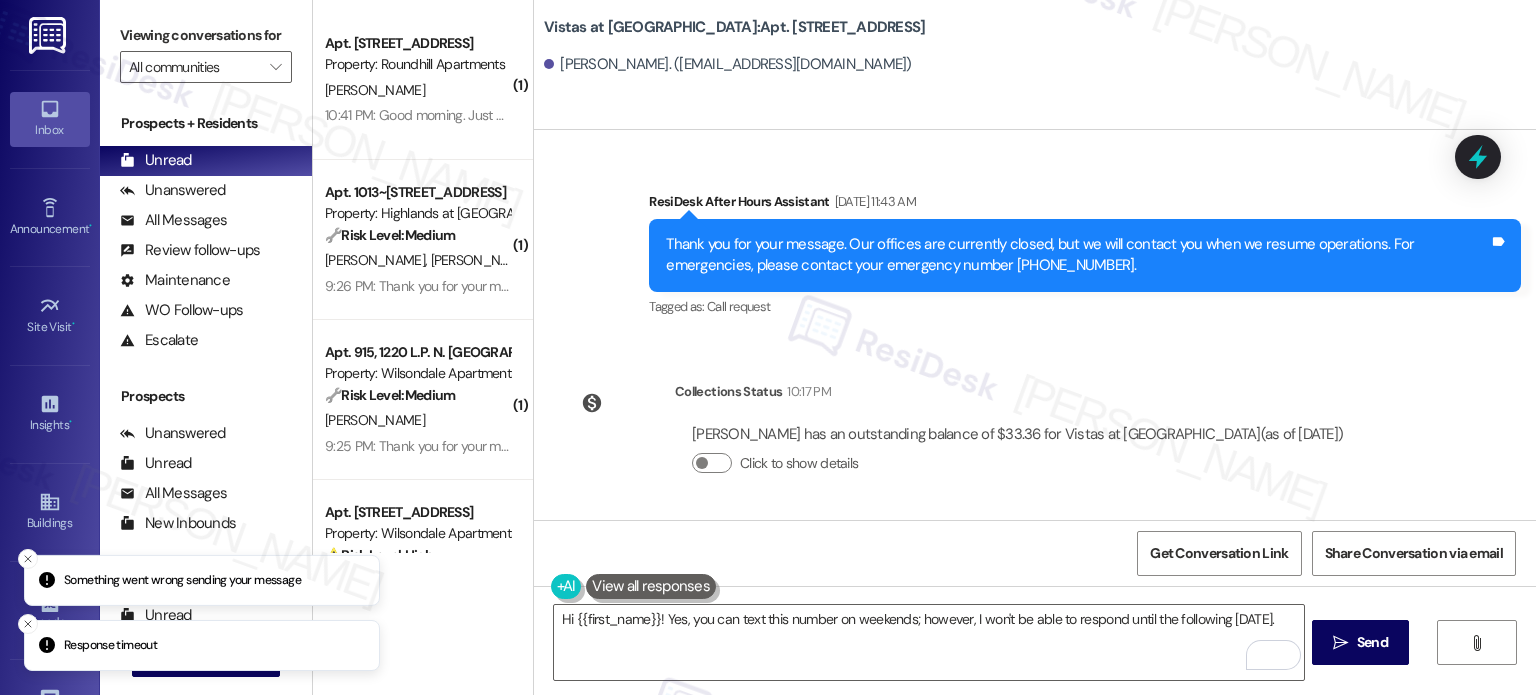 click on "Send" at bounding box center [1372, 642] 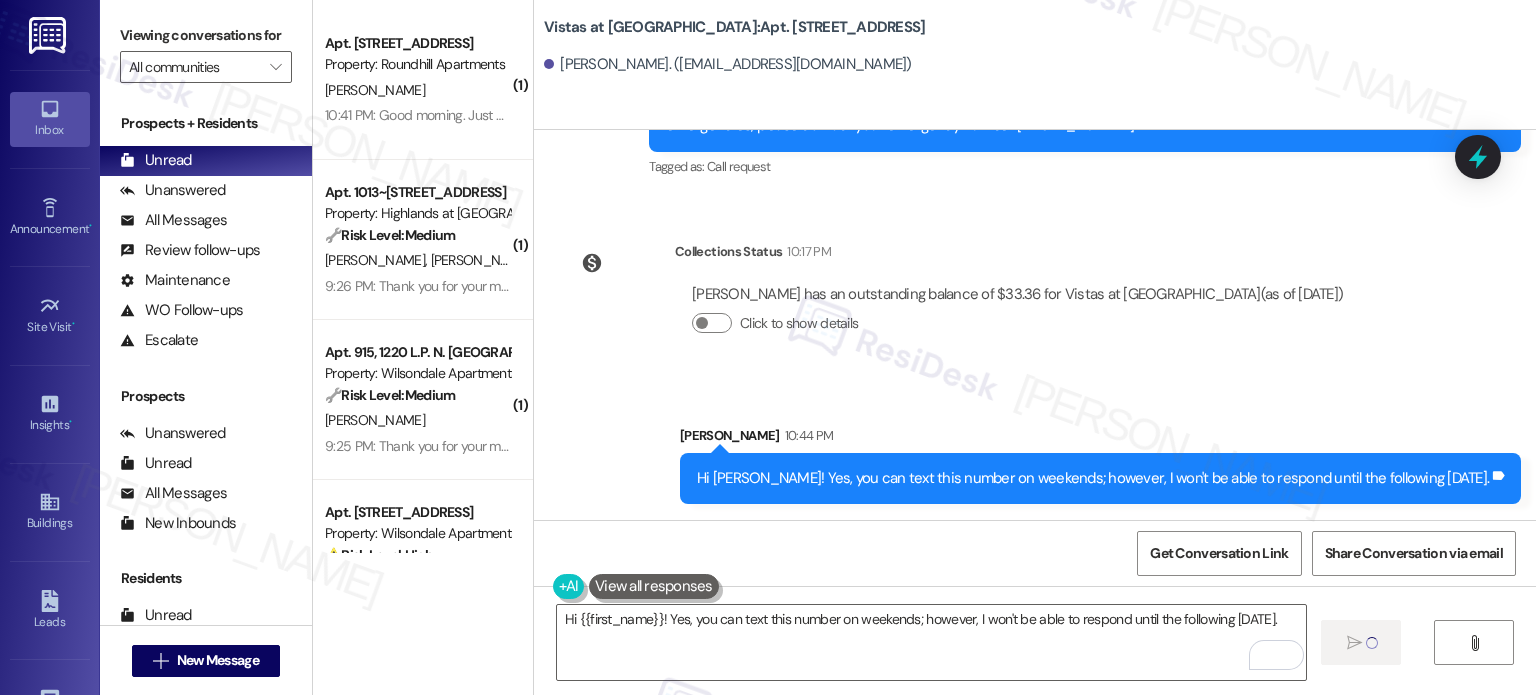 type 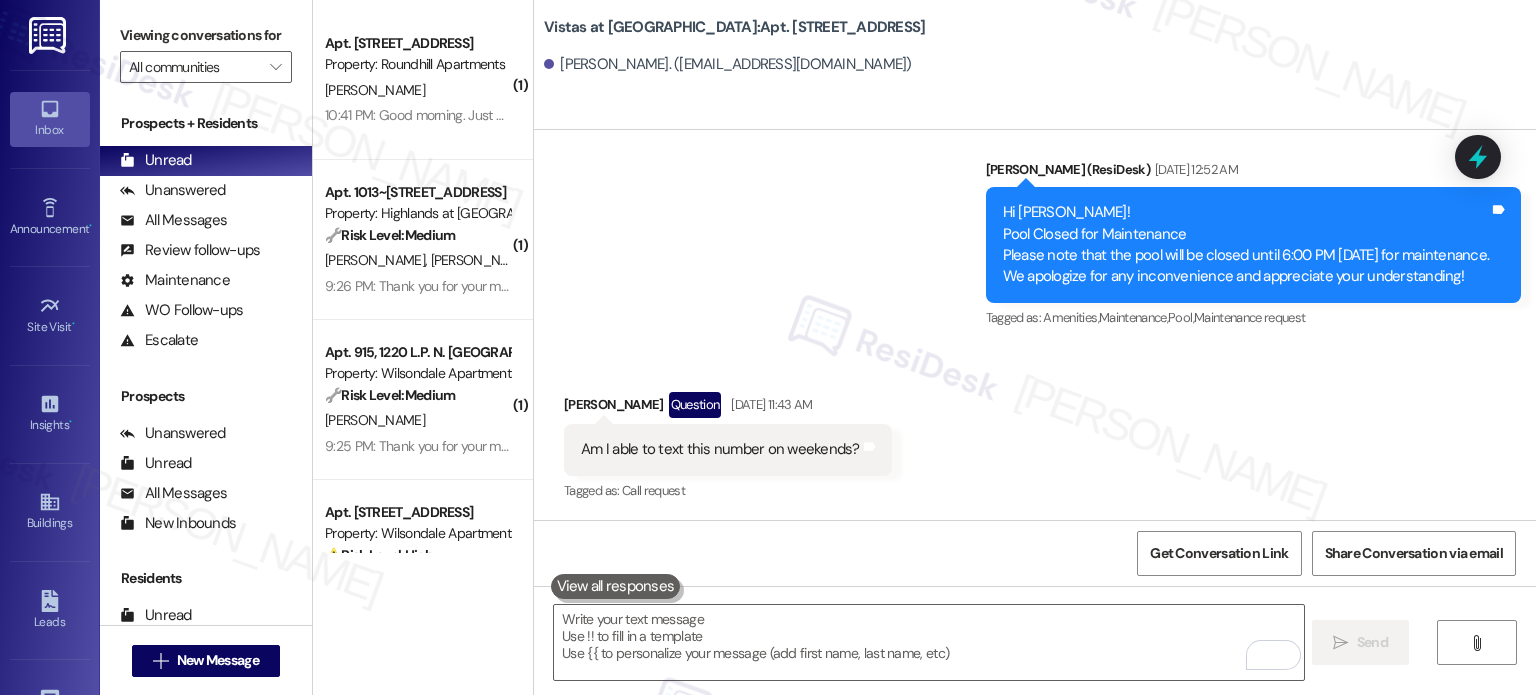 scroll, scrollTop: 1333, scrollLeft: 0, axis: vertical 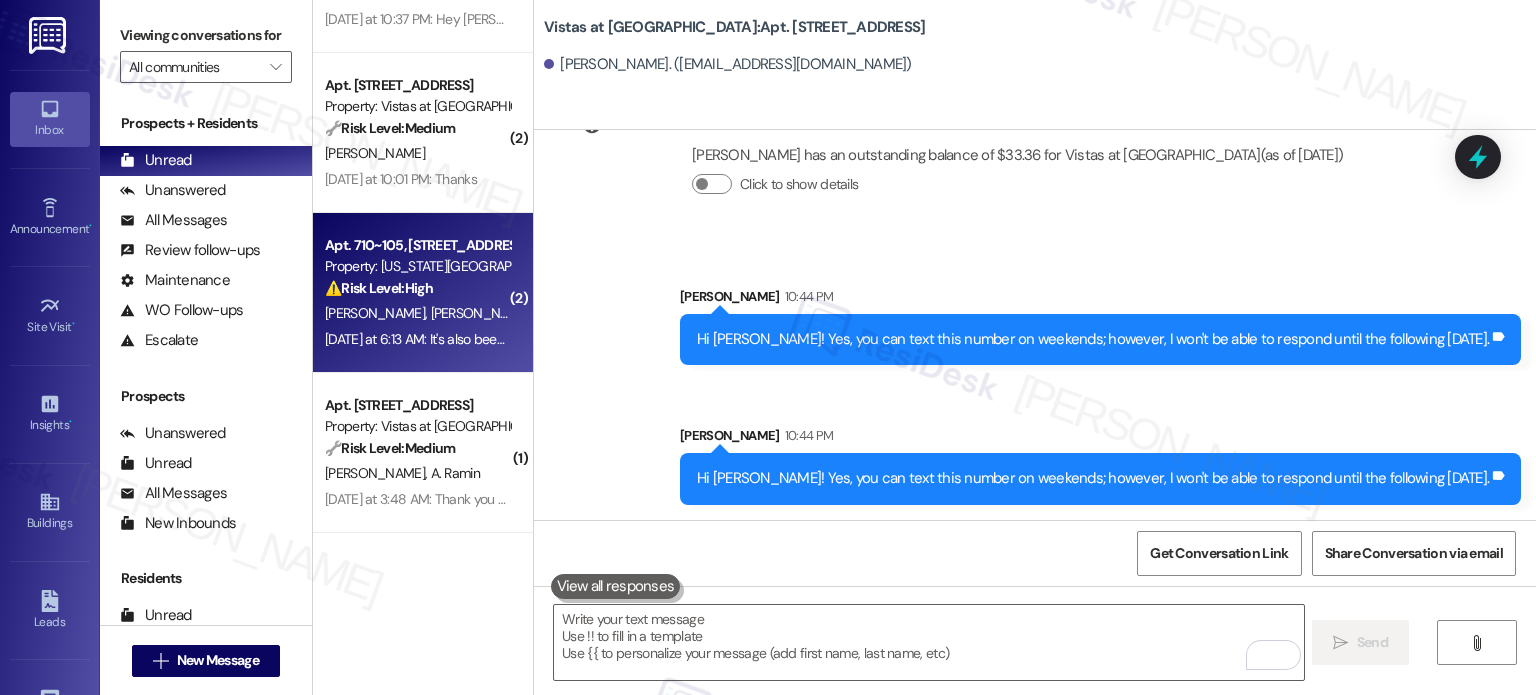 click on "A. Kirk C. Renaud" at bounding box center (417, 313) 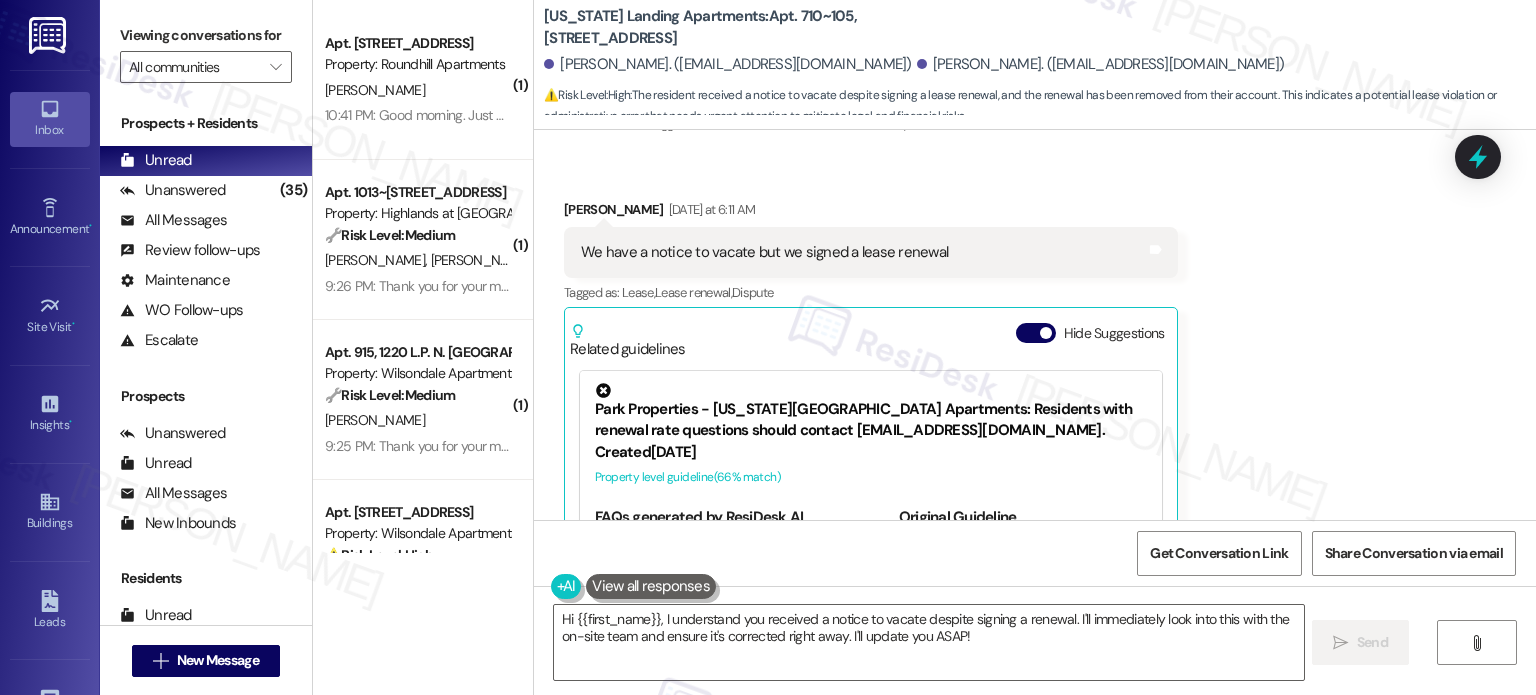 scroll, scrollTop: 1719, scrollLeft: 0, axis: vertical 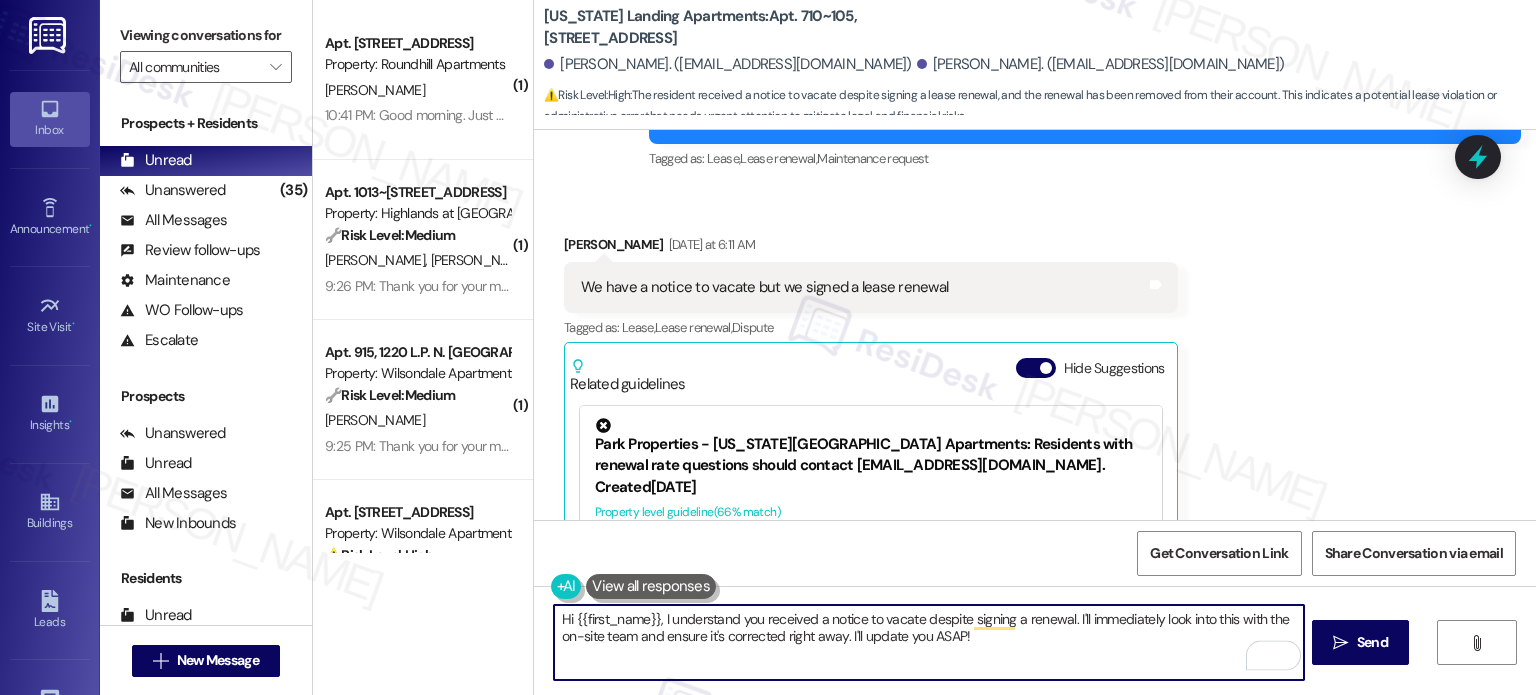 drag, startPoint x: 624, startPoint y: 635, endPoint x: 834, endPoint y: 639, distance: 210.03809 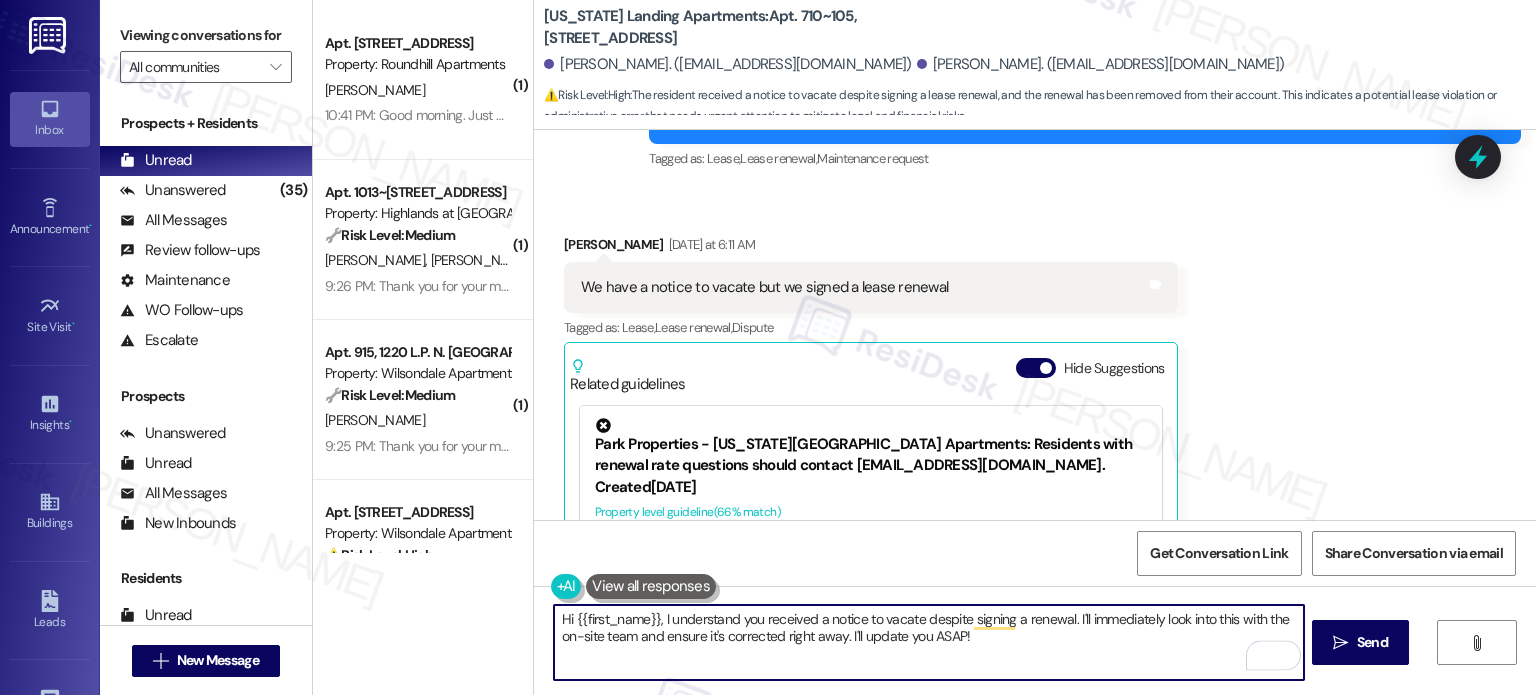 click on "Hi {{first_name}}, I understand you received a notice to vacate despite signing a renewal. I'll immediately look into this with the on-site team and ensure it's corrected right away. I'll update you ASAP!" at bounding box center [928, 642] 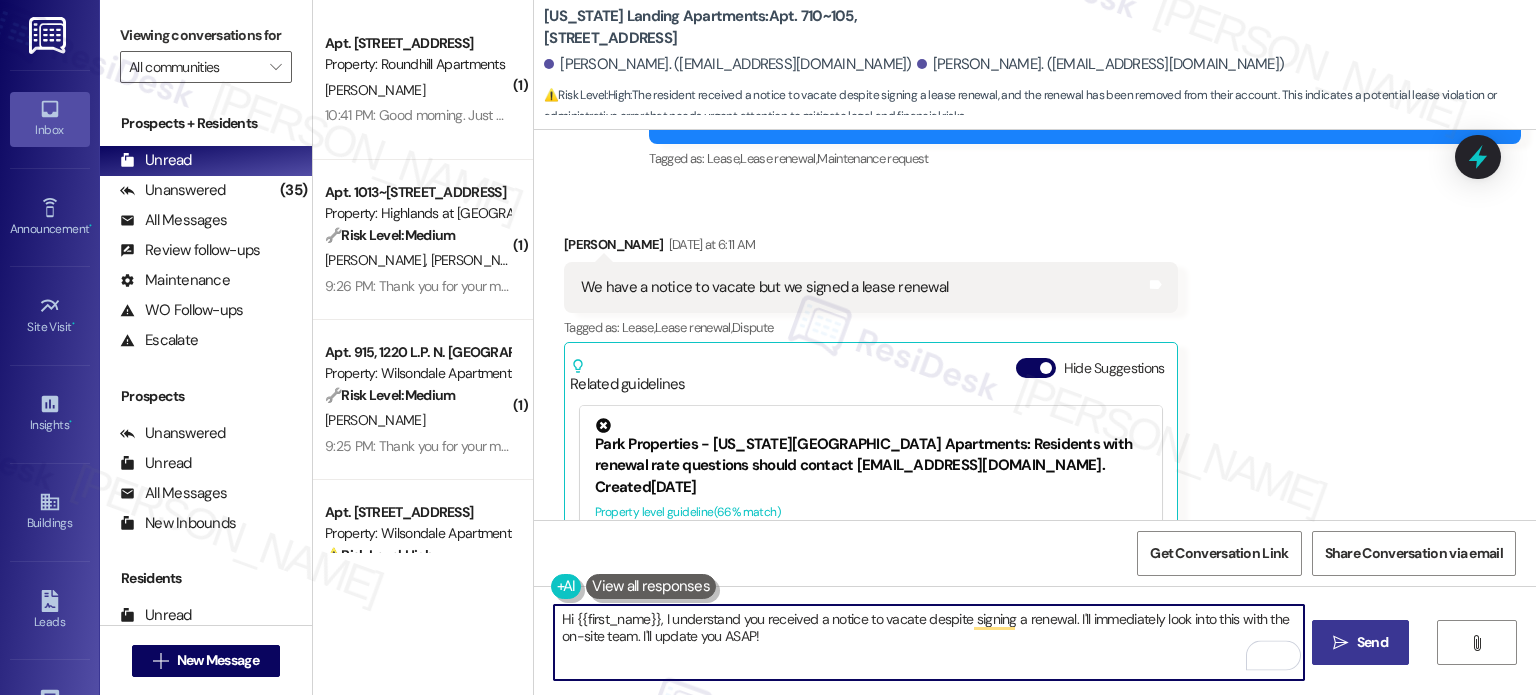 type on "Hi {{first_name}}, I understand you received a notice to vacate despite signing a renewal. I'll immediately look into this with the on-site team. I'll update you ASAP!" 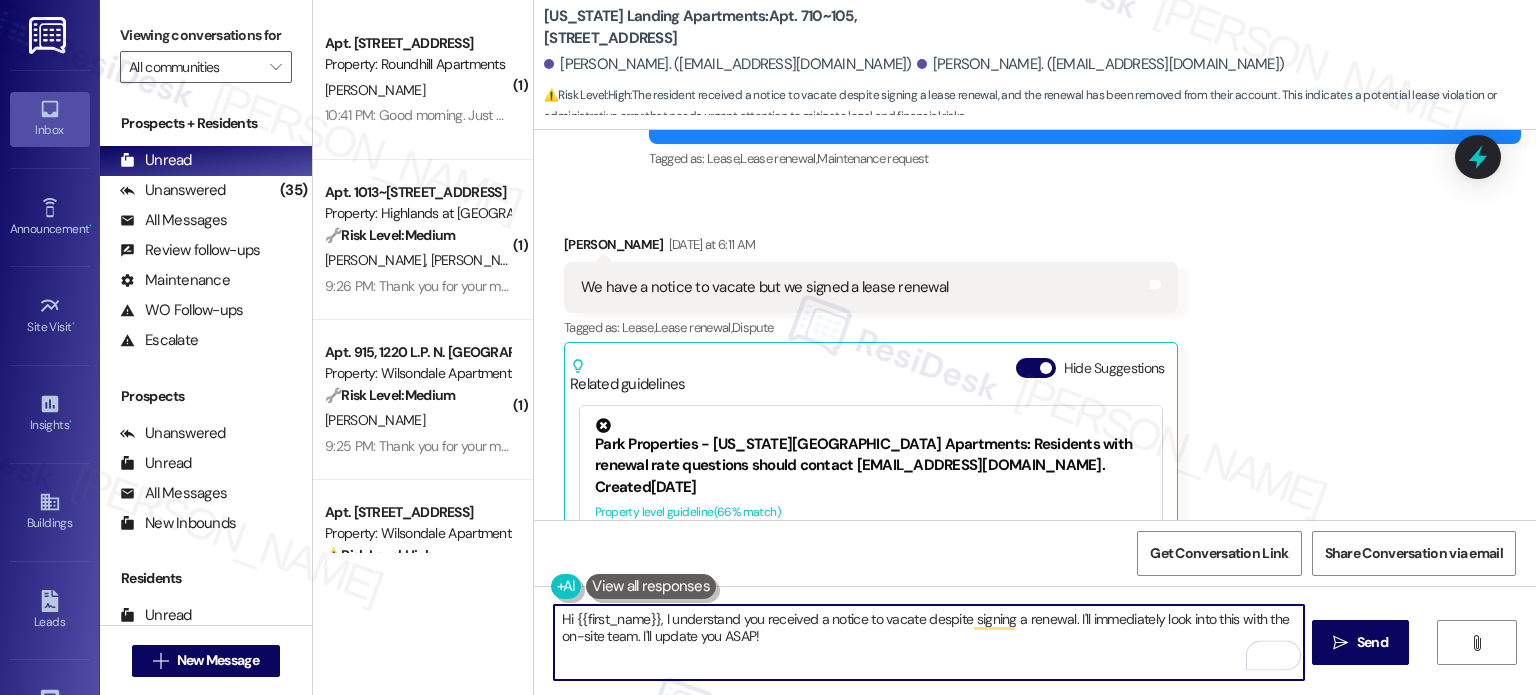 drag, startPoint x: 1374, startPoint y: 636, endPoint x: 1356, endPoint y: 591, distance: 48.466484 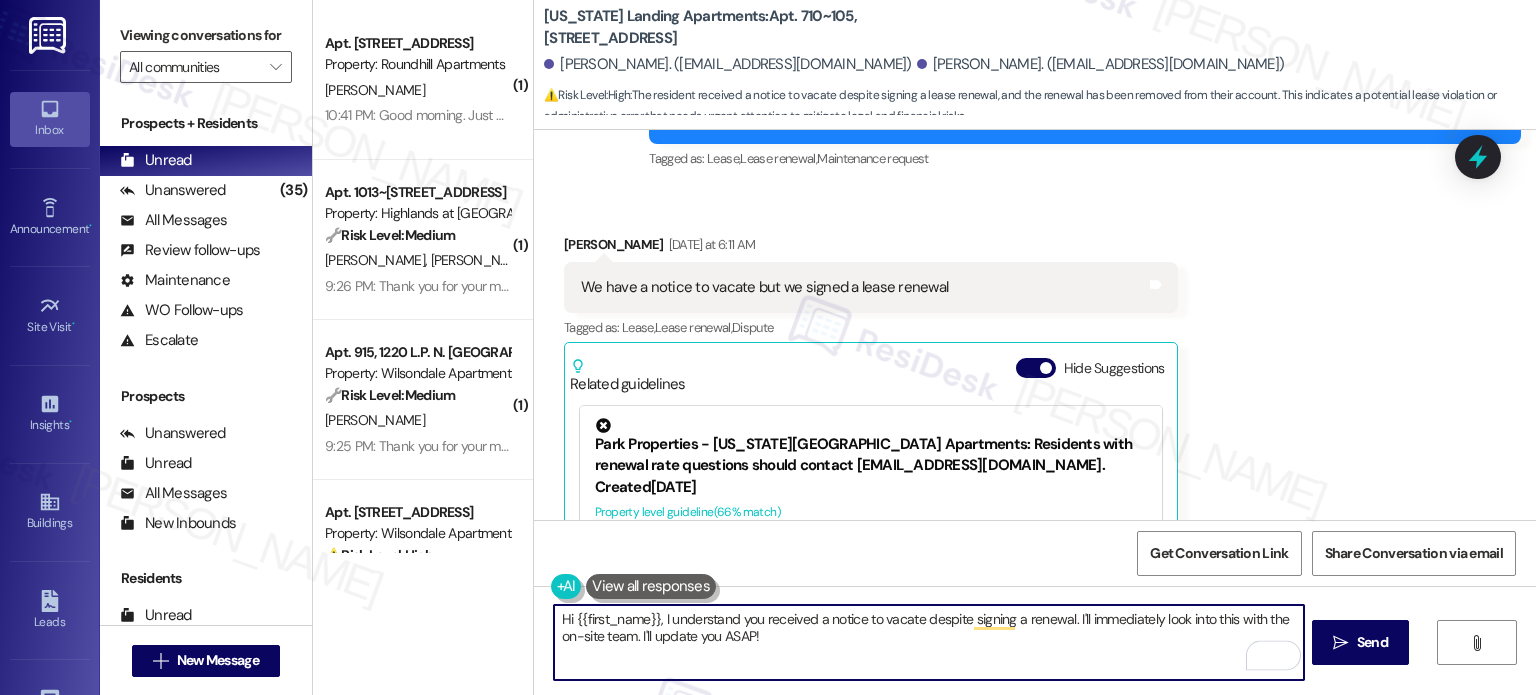 click on "Hi {{first_name}}, I understand you received a notice to vacate despite signing a renewal. I'll immediately look into this with the on-site team. I'll update you ASAP!  Send " at bounding box center (1035, 661) 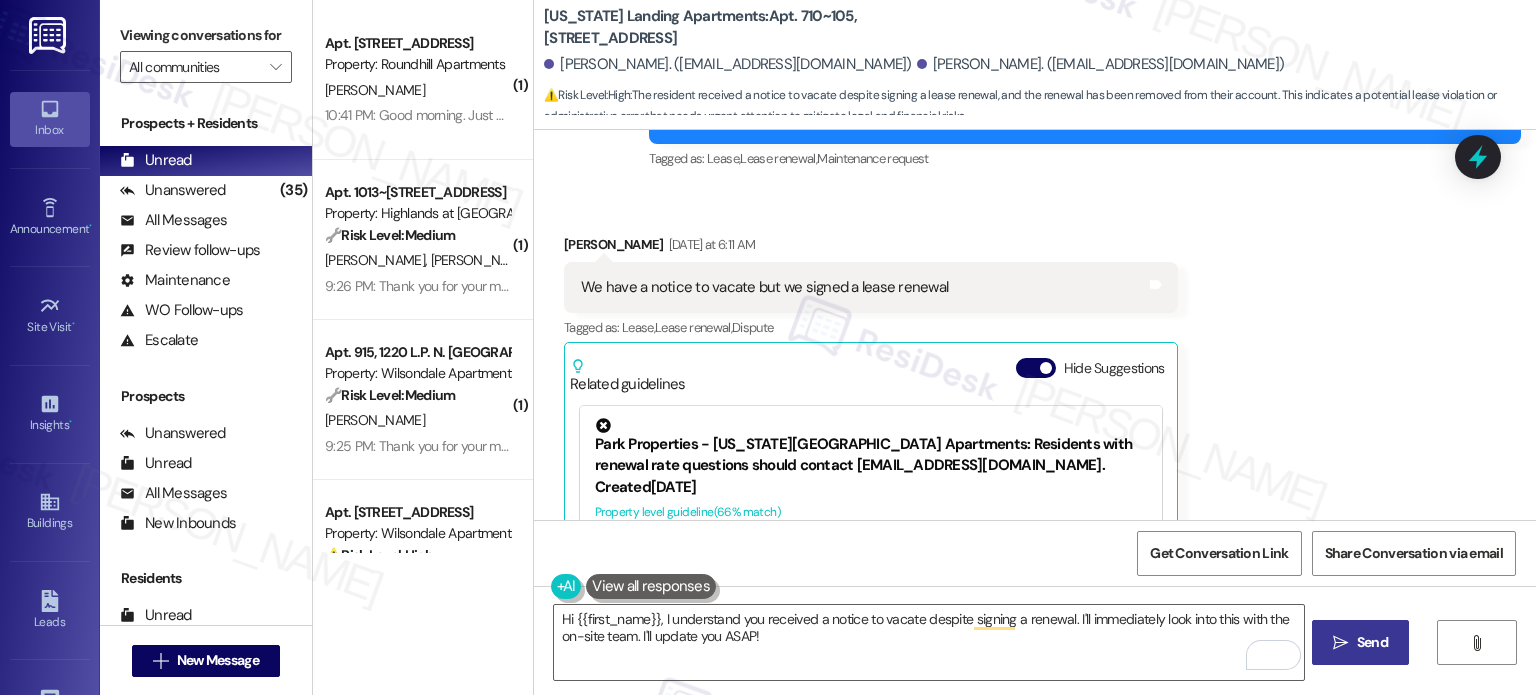 click on " Send" at bounding box center [1360, 642] 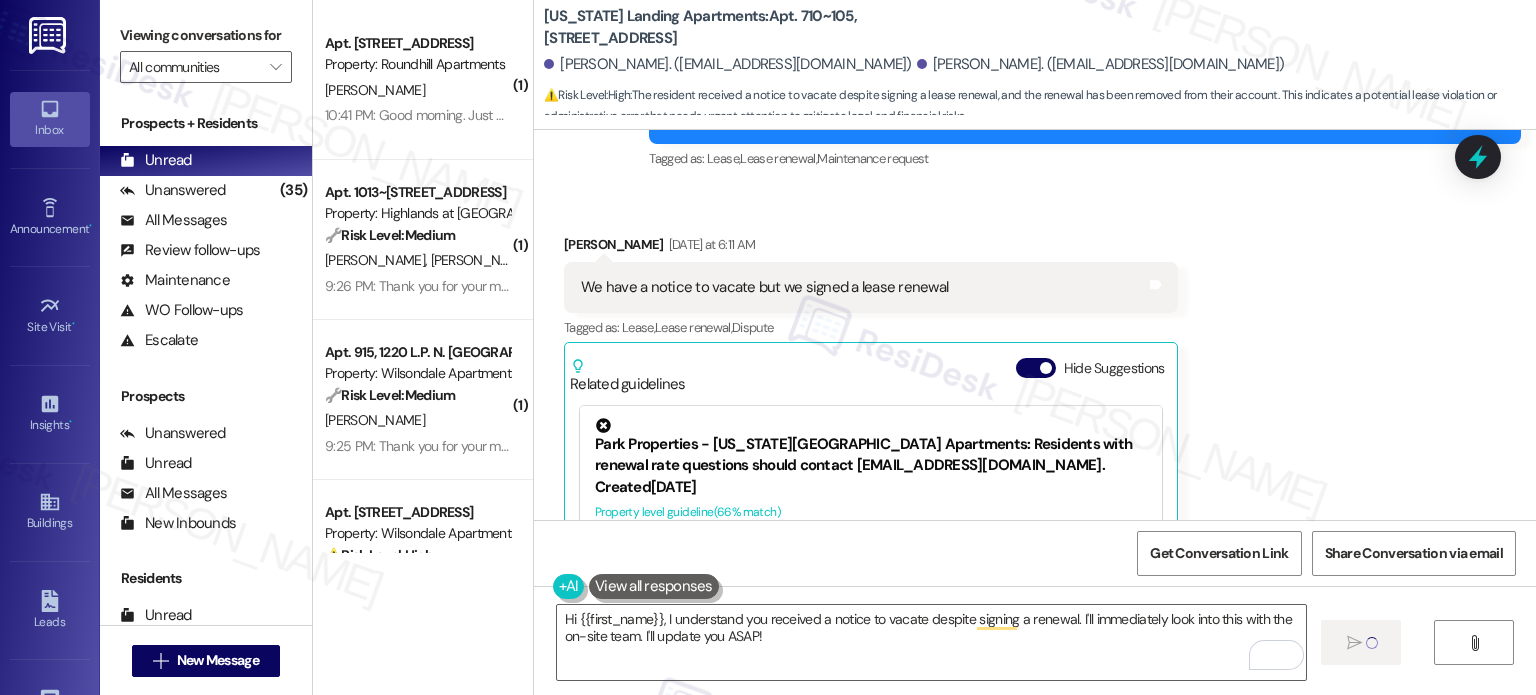 type 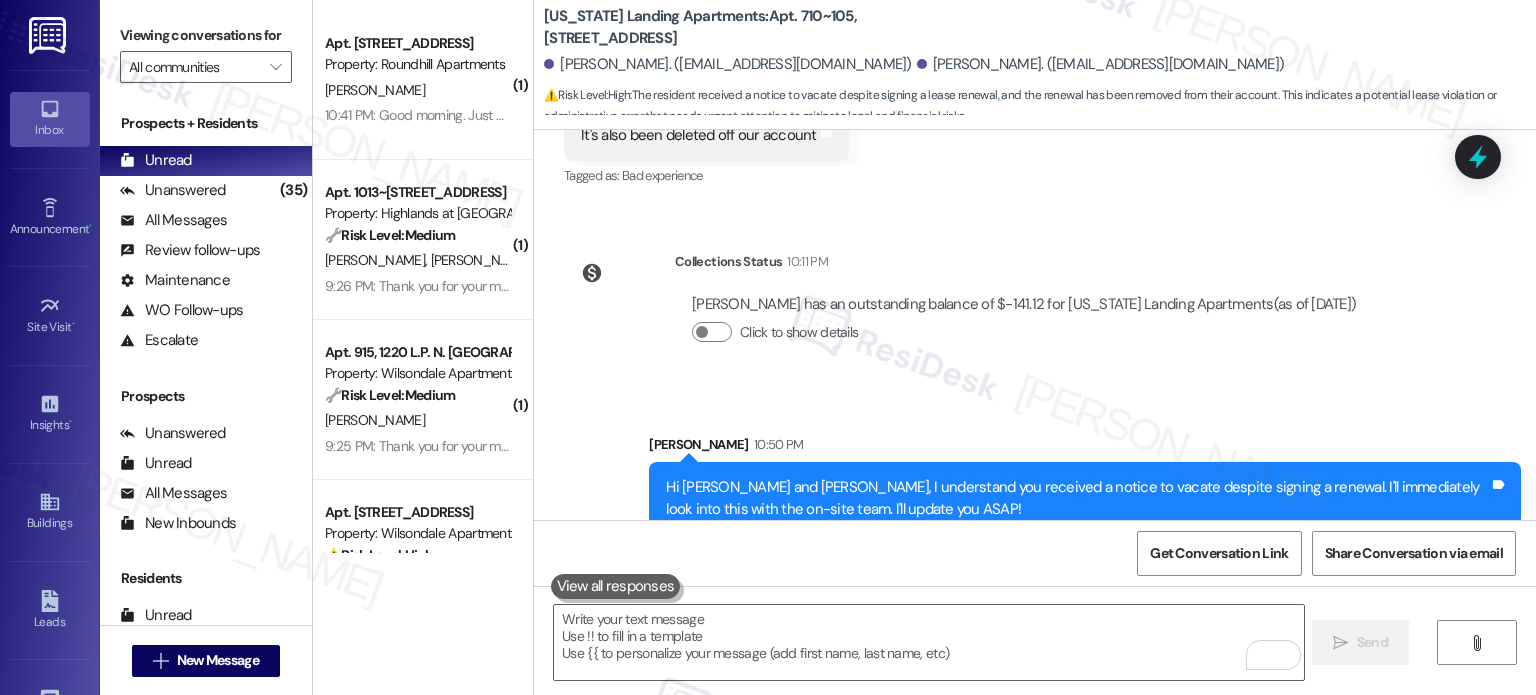 scroll, scrollTop: 2379, scrollLeft: 0, axis: vertical 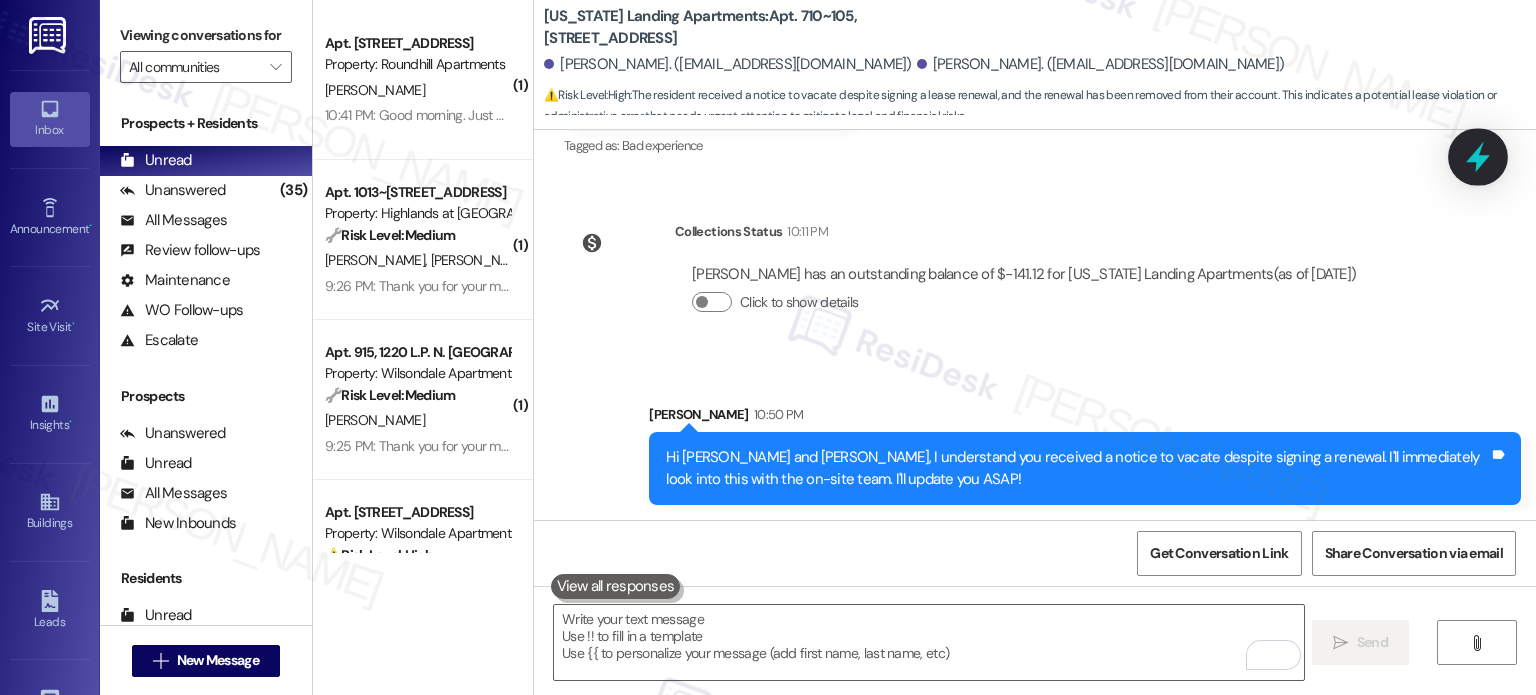 click 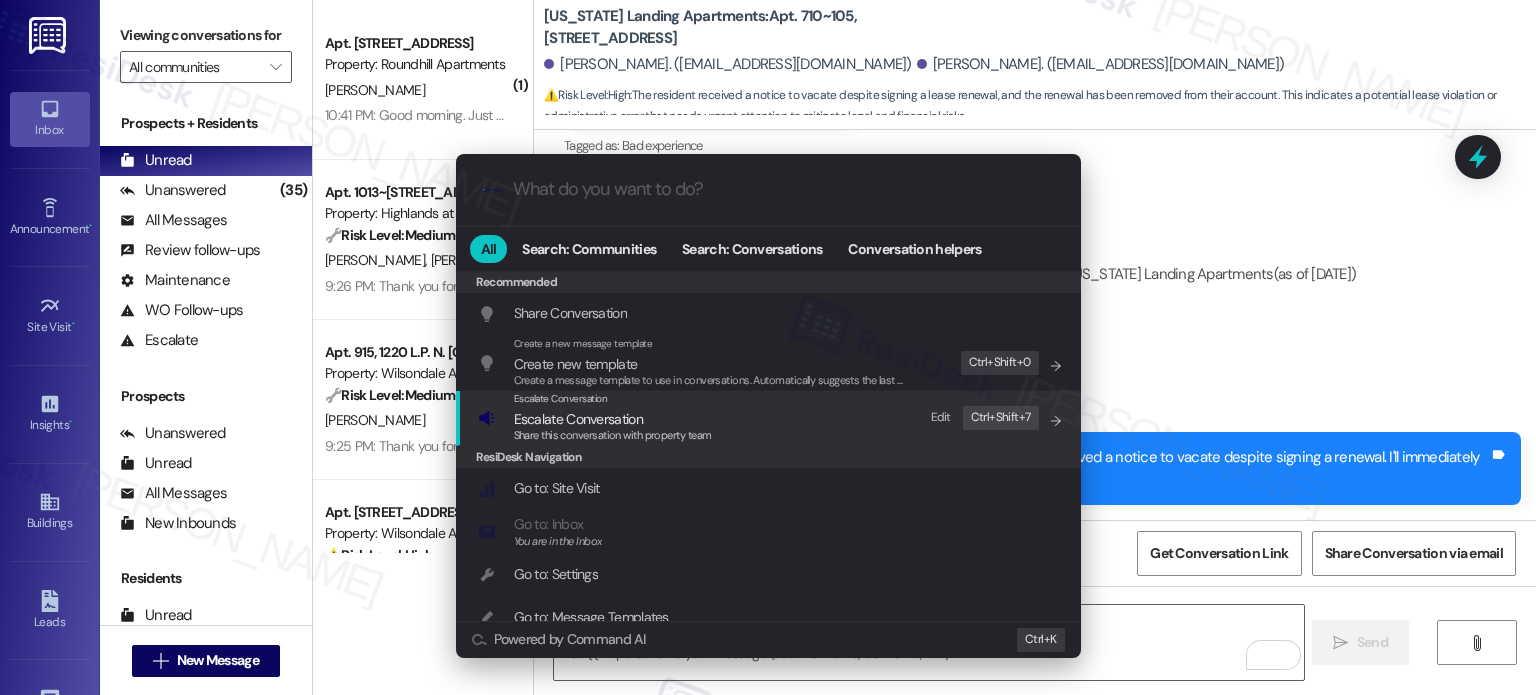 click on "Share this conversation with property team" at bounding box center (613, 435) 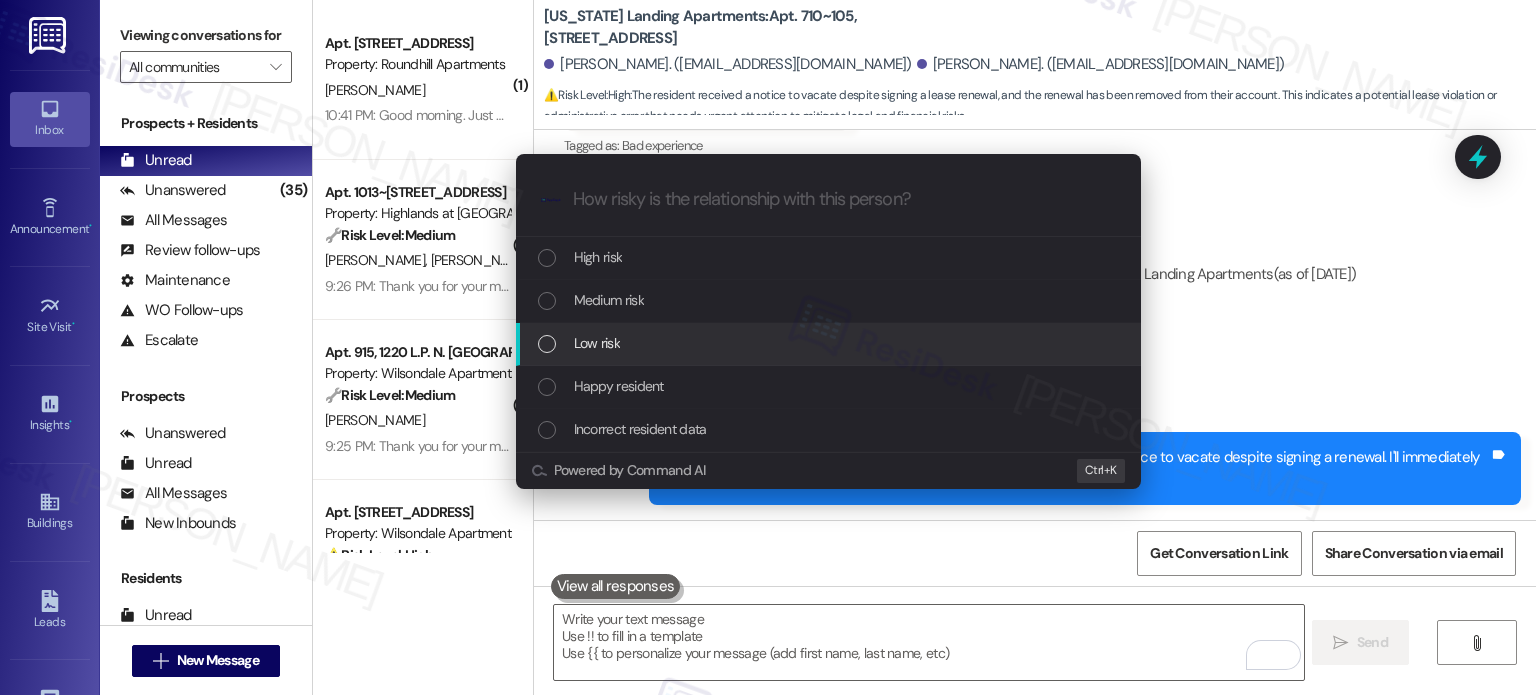 click on "Low risk" at bounding box center [597, 343] 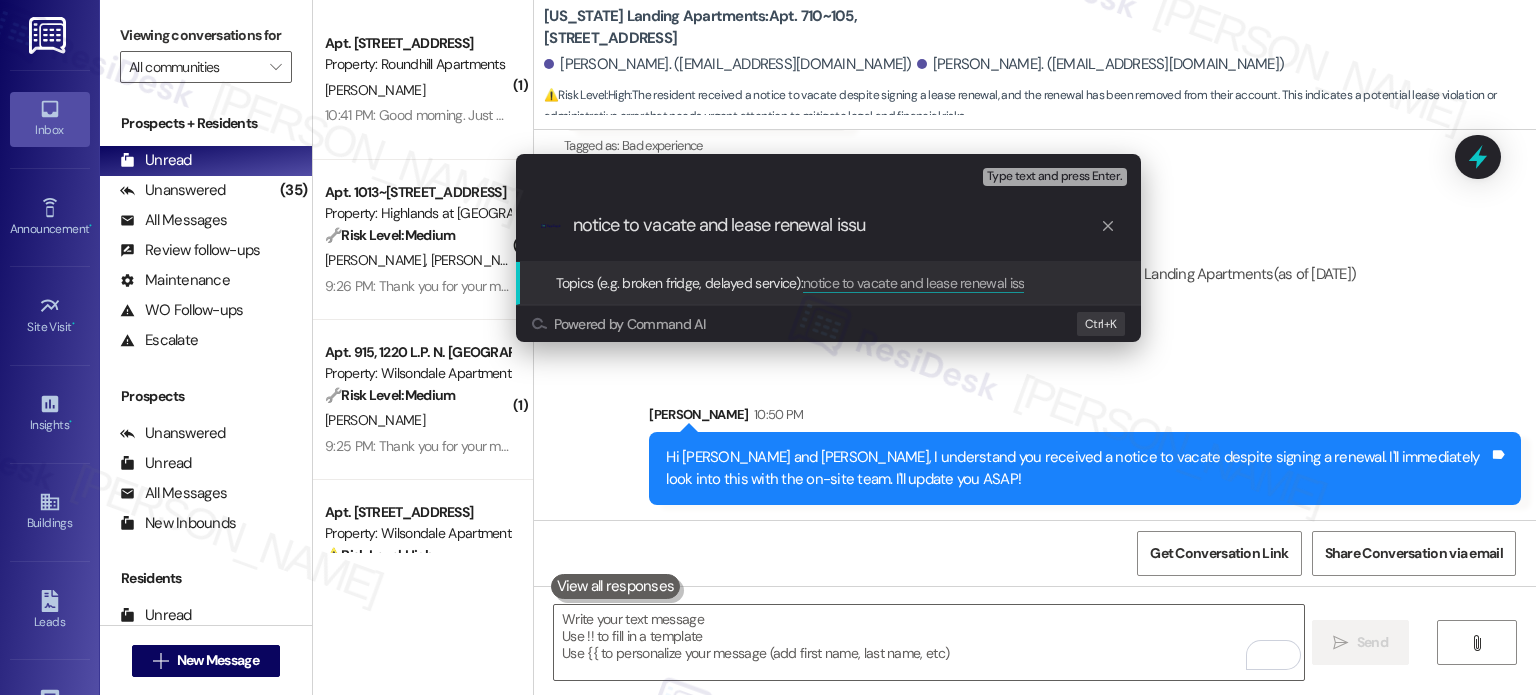 type on "notice to vacate and lease renewal issue" 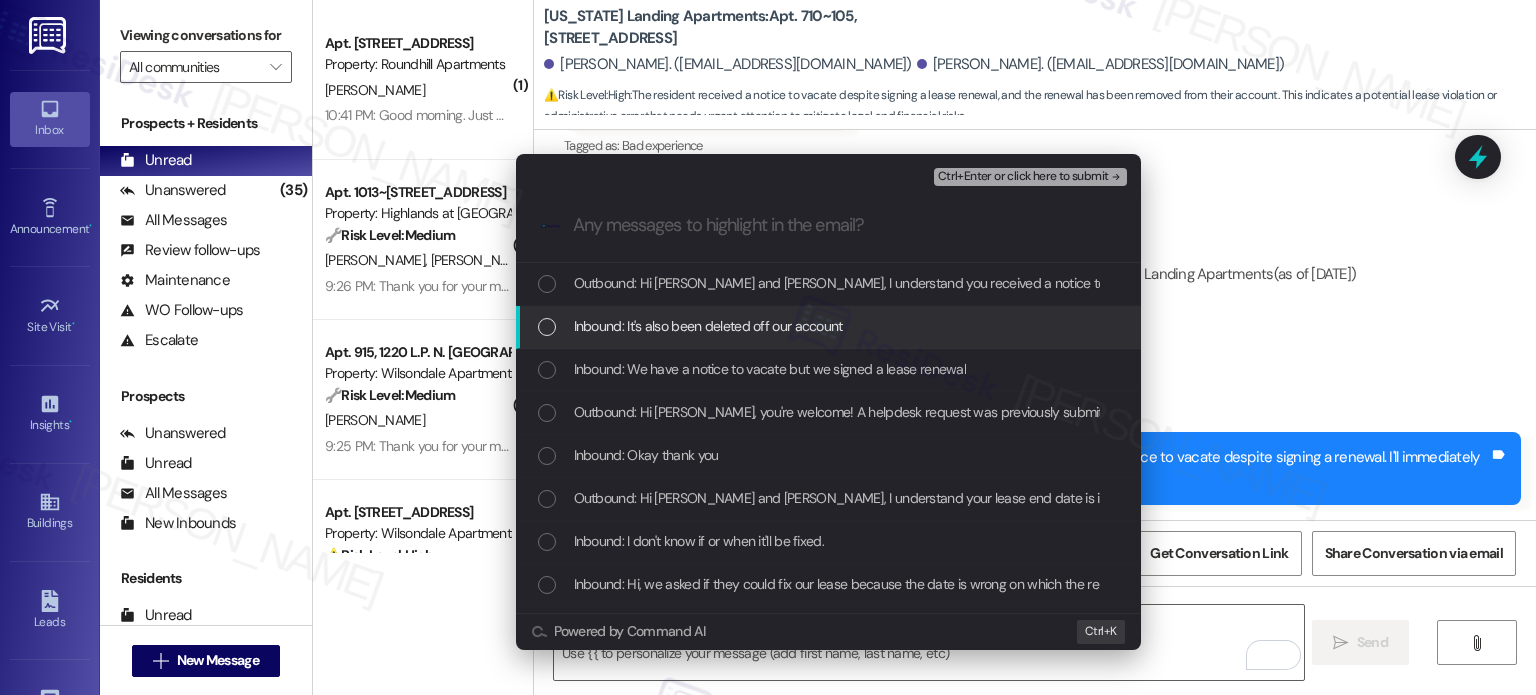 click on "Inbound: It's also been deleted off our account" at bounding box center [708, 326] 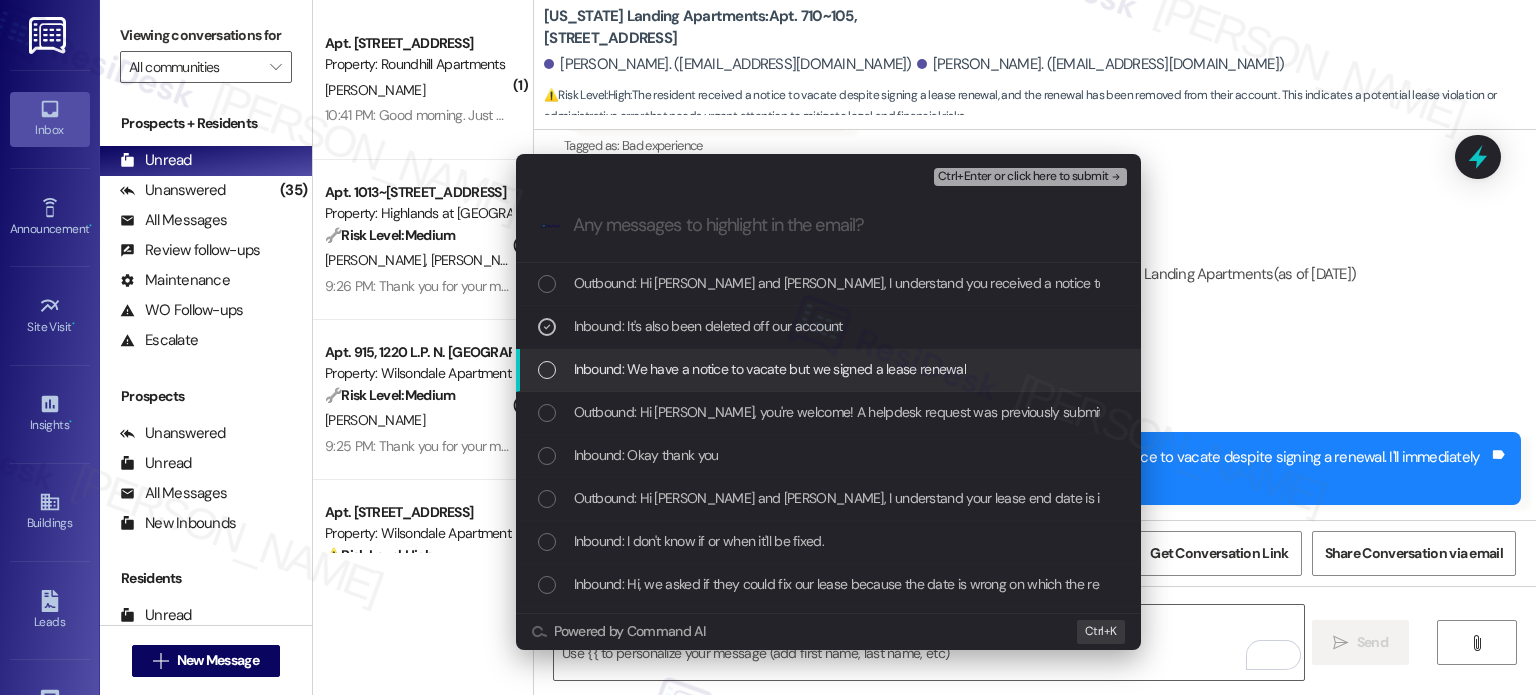 click on "Inbound: We have a notice to vacate but we signed a lease renewal" at bounding box center (770, 369) 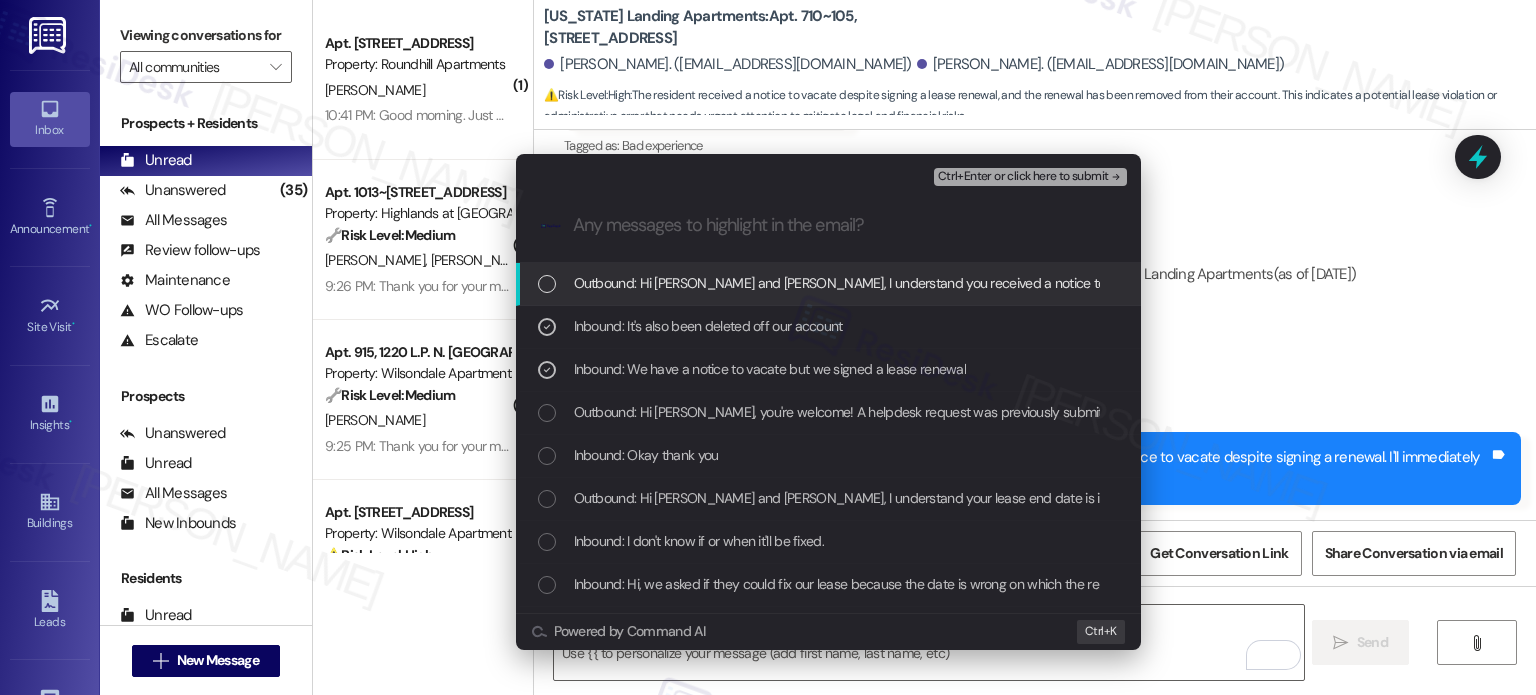 click on "Ctrl+Enter or click here to submit" at bounding box center [1023, 177] 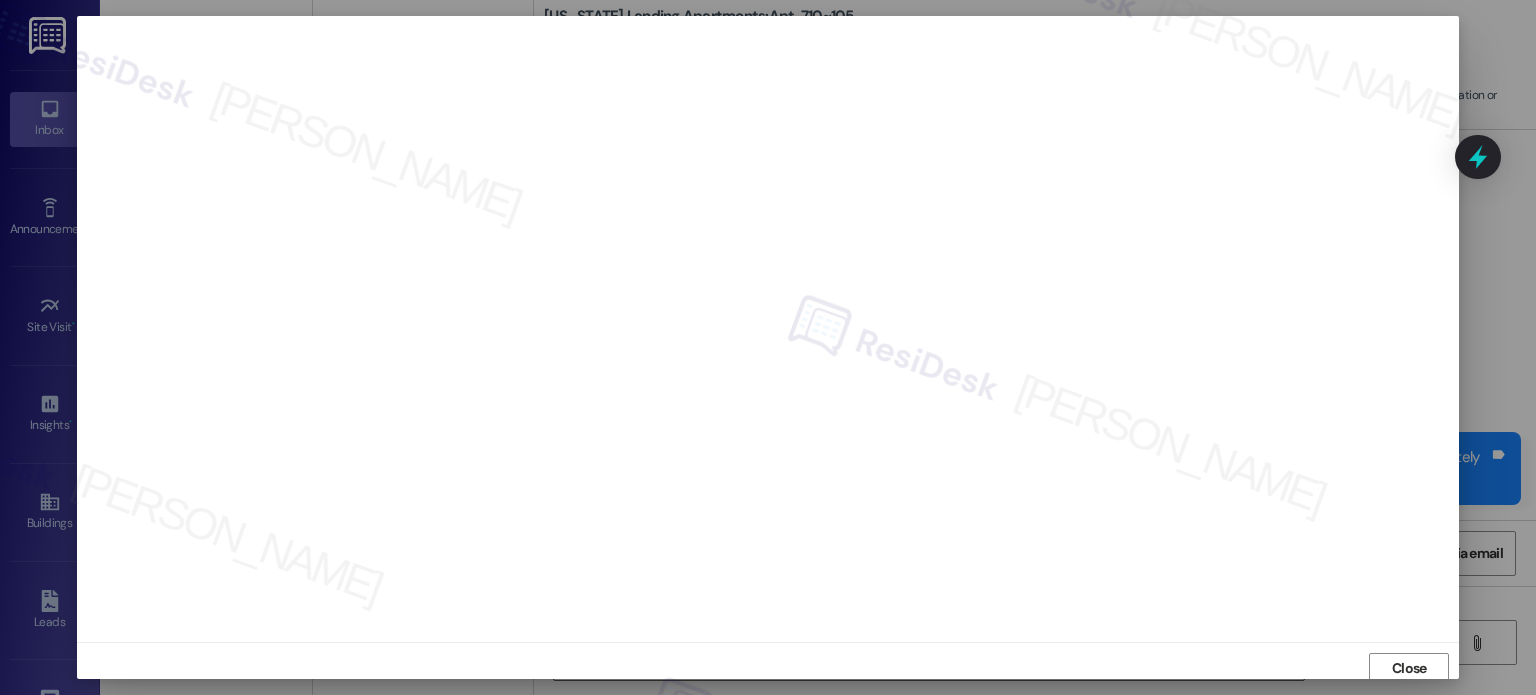 scroll, scrollTop: 5, scrollLeft: 0, axis: vertical 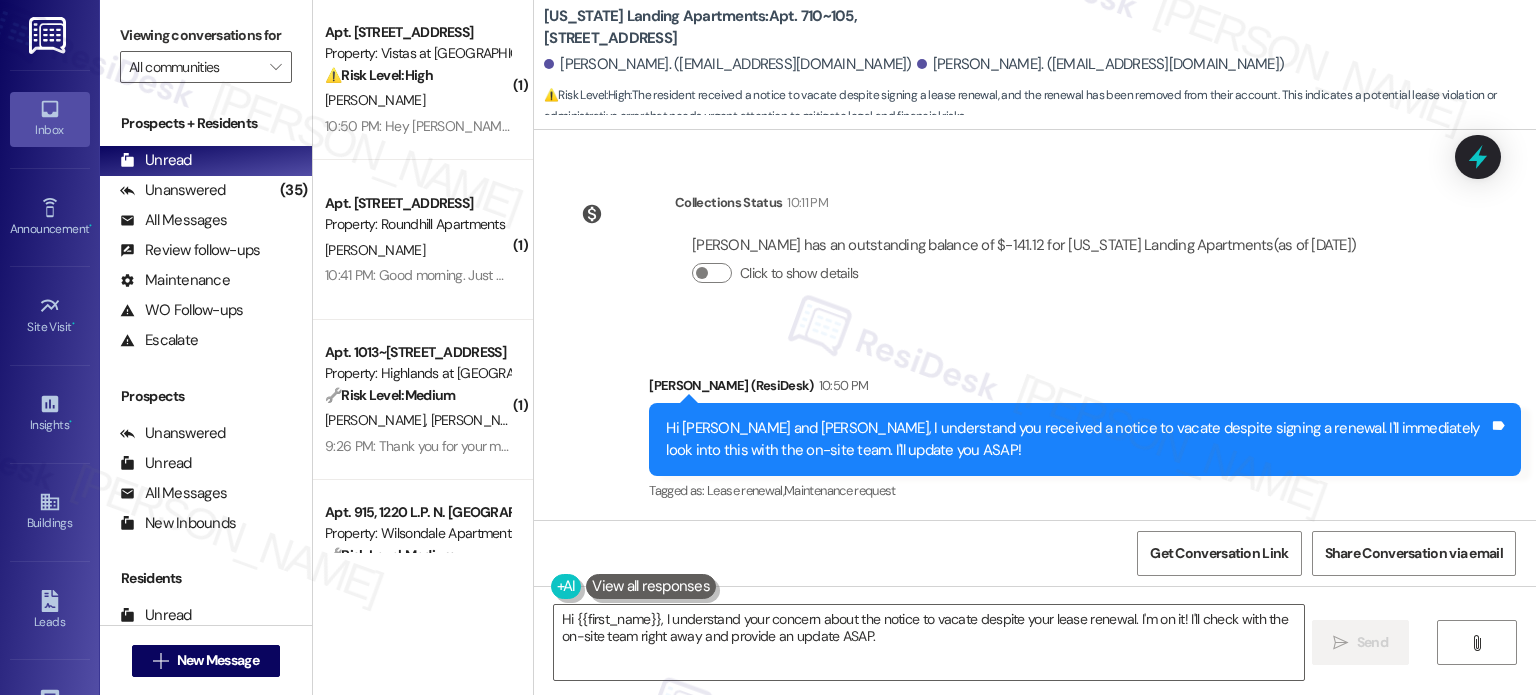 click on "Abby Kirk has an outstanding balance of $-141.12 for Washington Landing  Apartments  (as of Jul 14, 2025) Click to show details" at bounding box center (1024, 268) 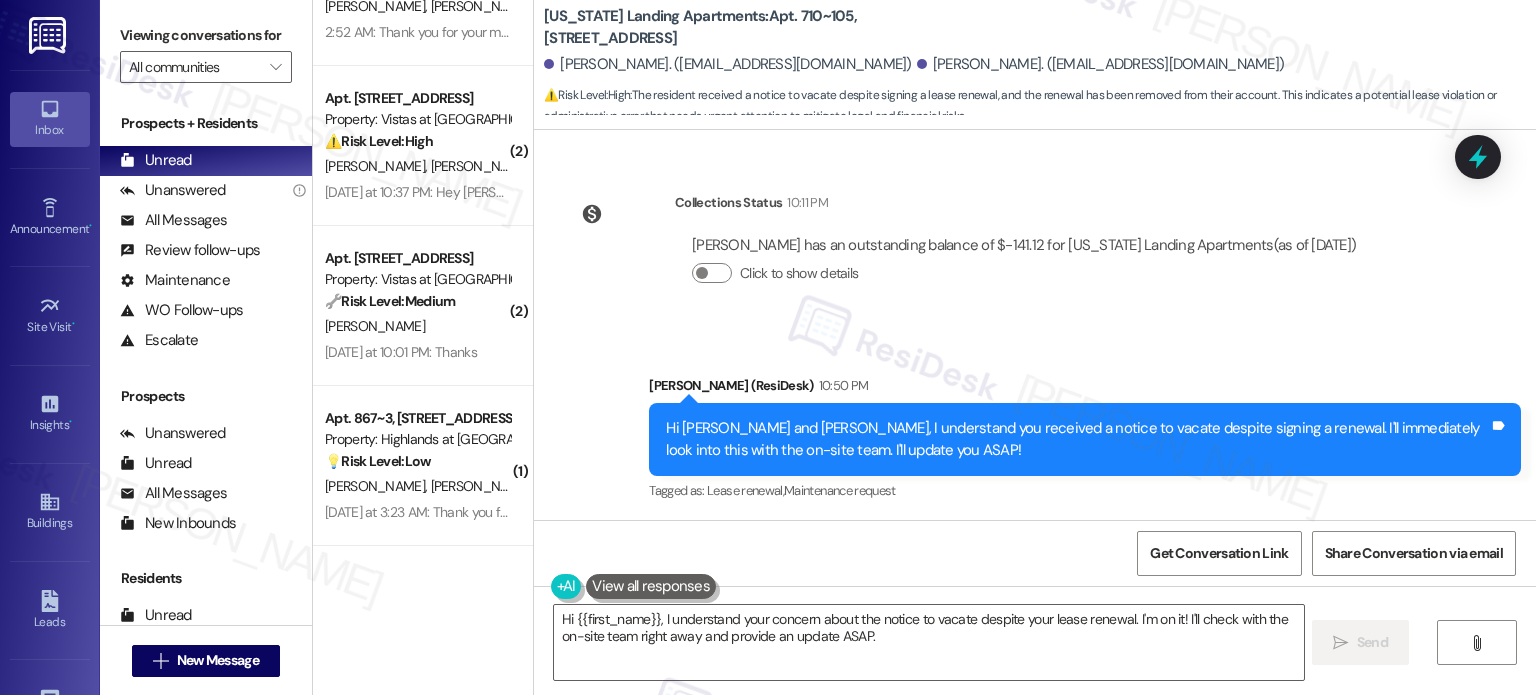 scroll, scrollTop: 847, scrollLeft: 0, axis: vertical 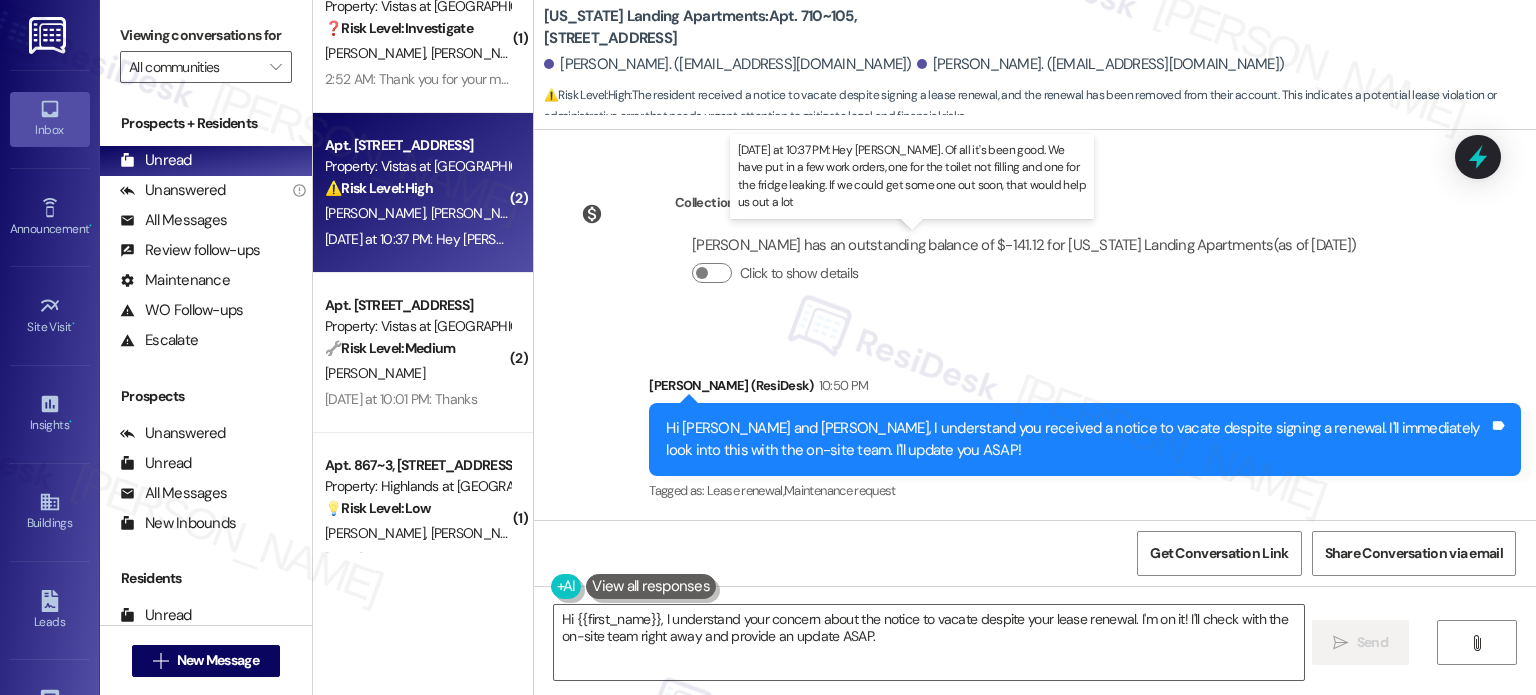 click on "Yesterday at 10:37 PM: Hey Sarah. Of all it's been good. We have put in a few work orders, one for the toilet not filling and one for the fridge leaking. If we could get some one out soon, that would help us out a lot  Yesterday at 10:37 PM: Hey Sarah. Of all it's been good. We have put in a few work orders, one for the toilet not filling and one for the fridge leaking. If we could get some one out soon, that would help us out a lot" at bounding box center [952, 239] 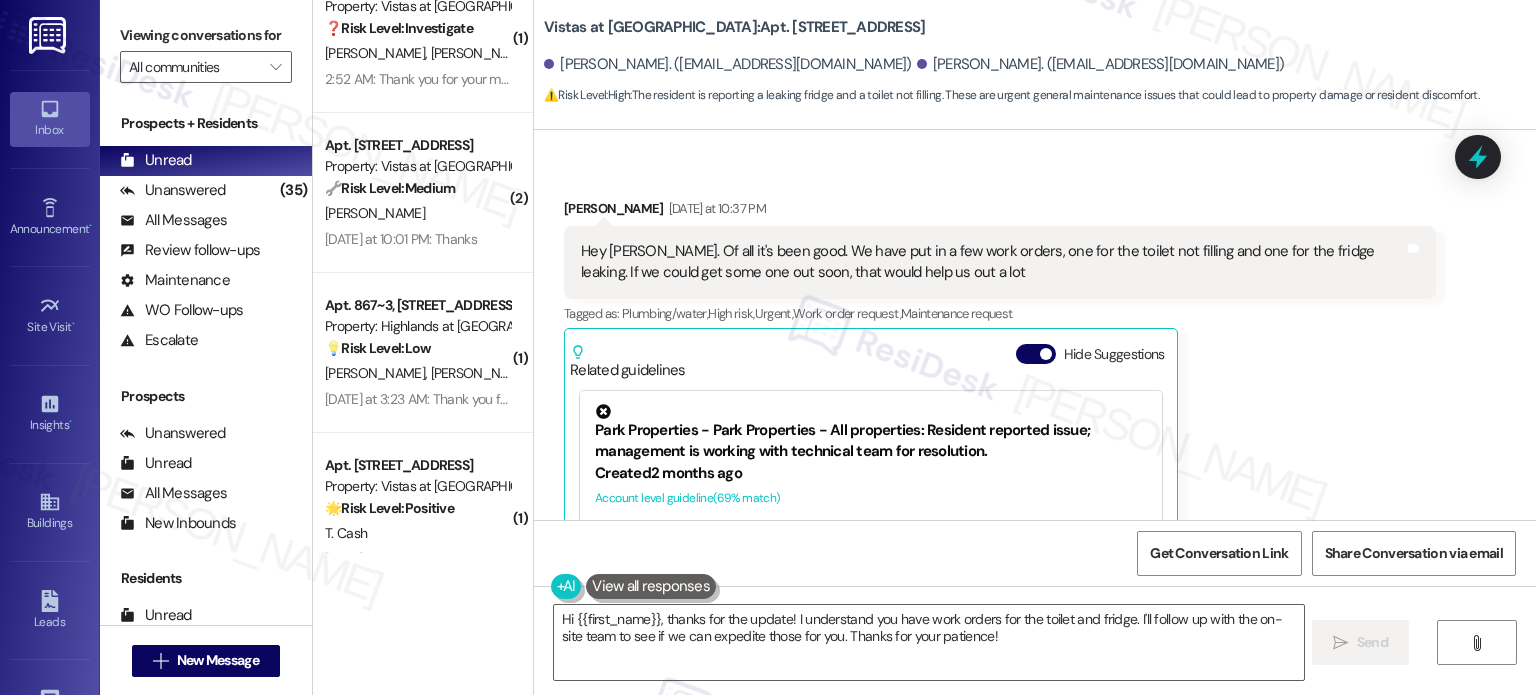 scroll, scrollTop: 1770, scrollLeft: 0, axis: vertical 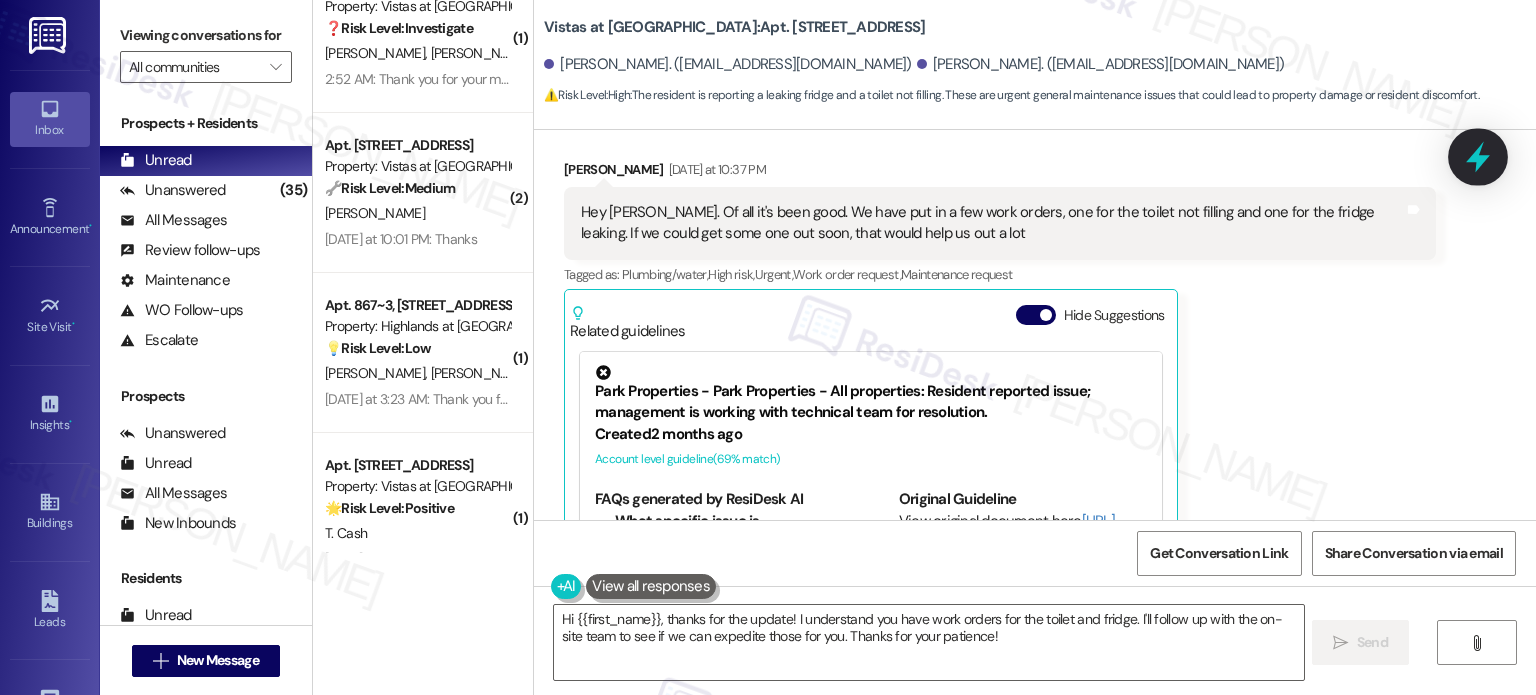 click 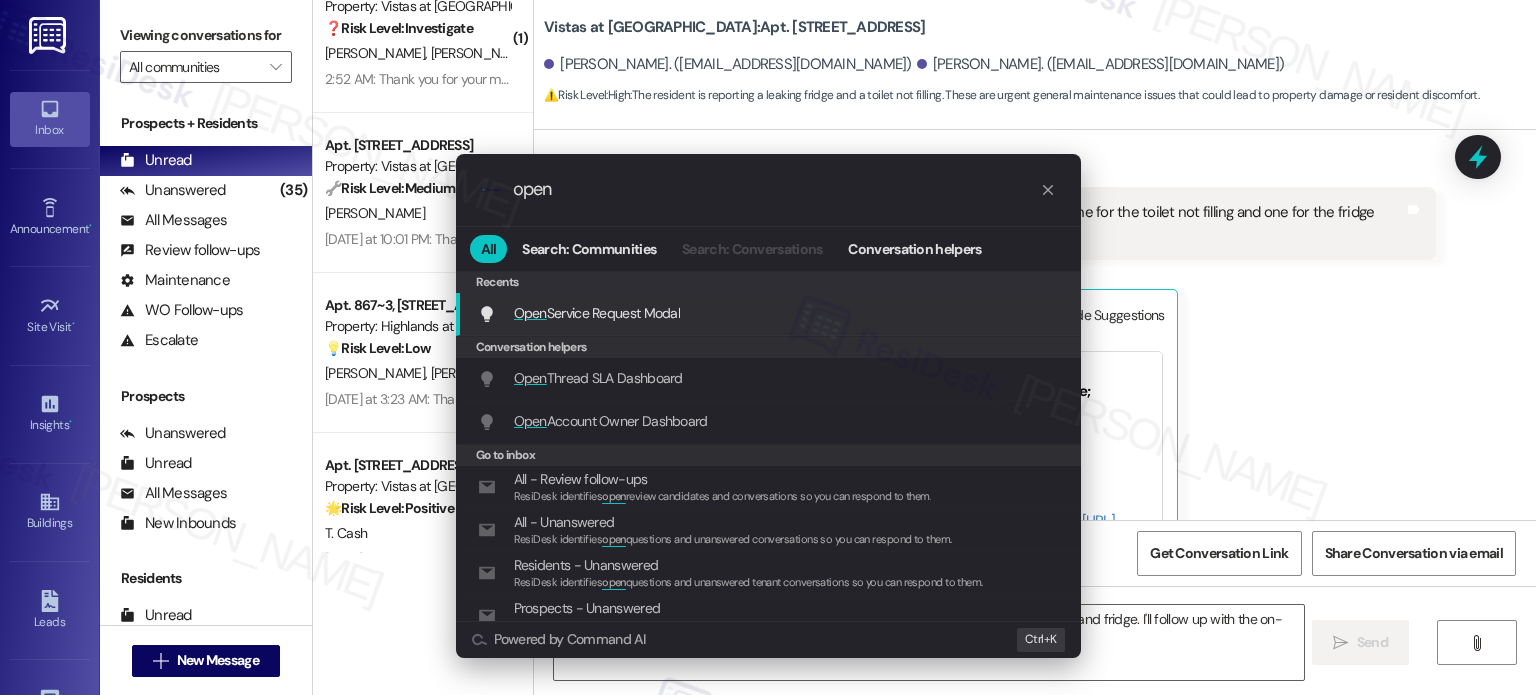 type on "open" 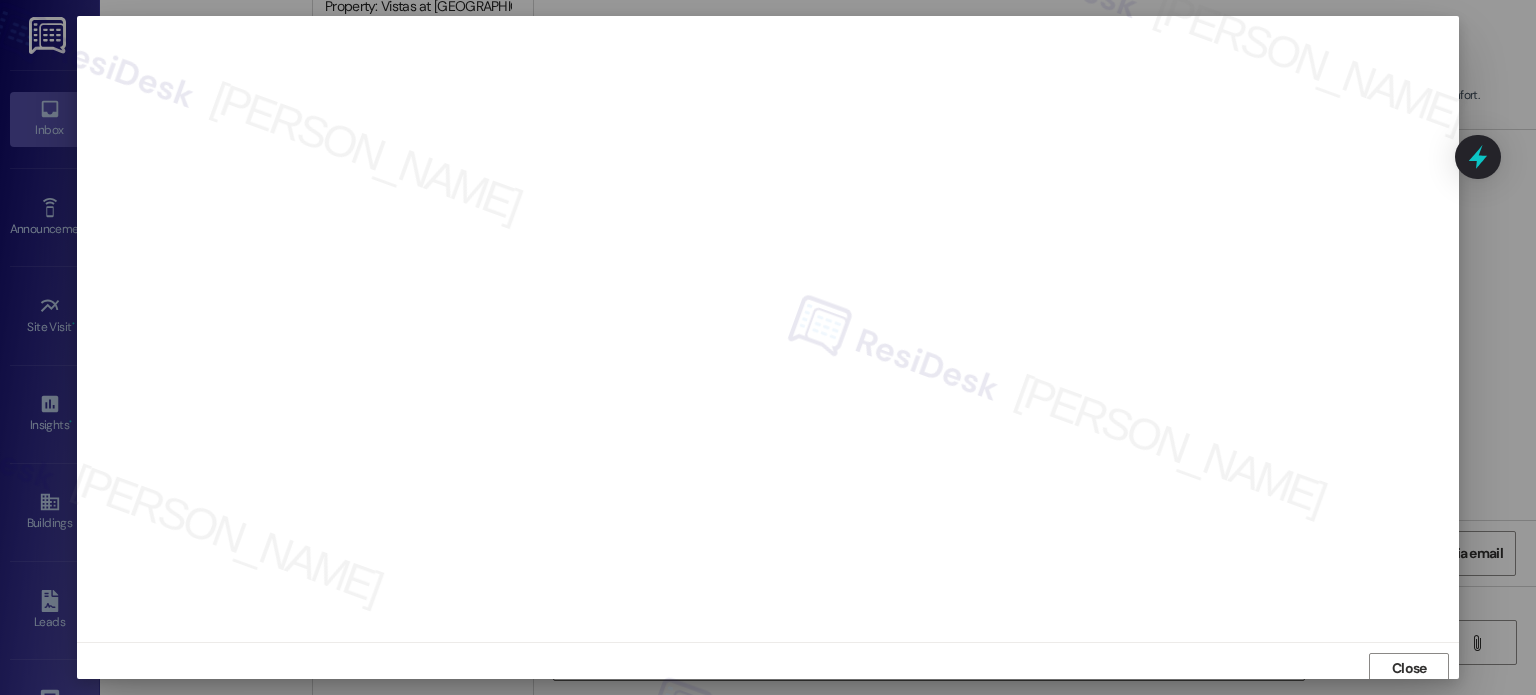 scroll, scrollTop: 5, scrollLeft: 0, axis: vertical 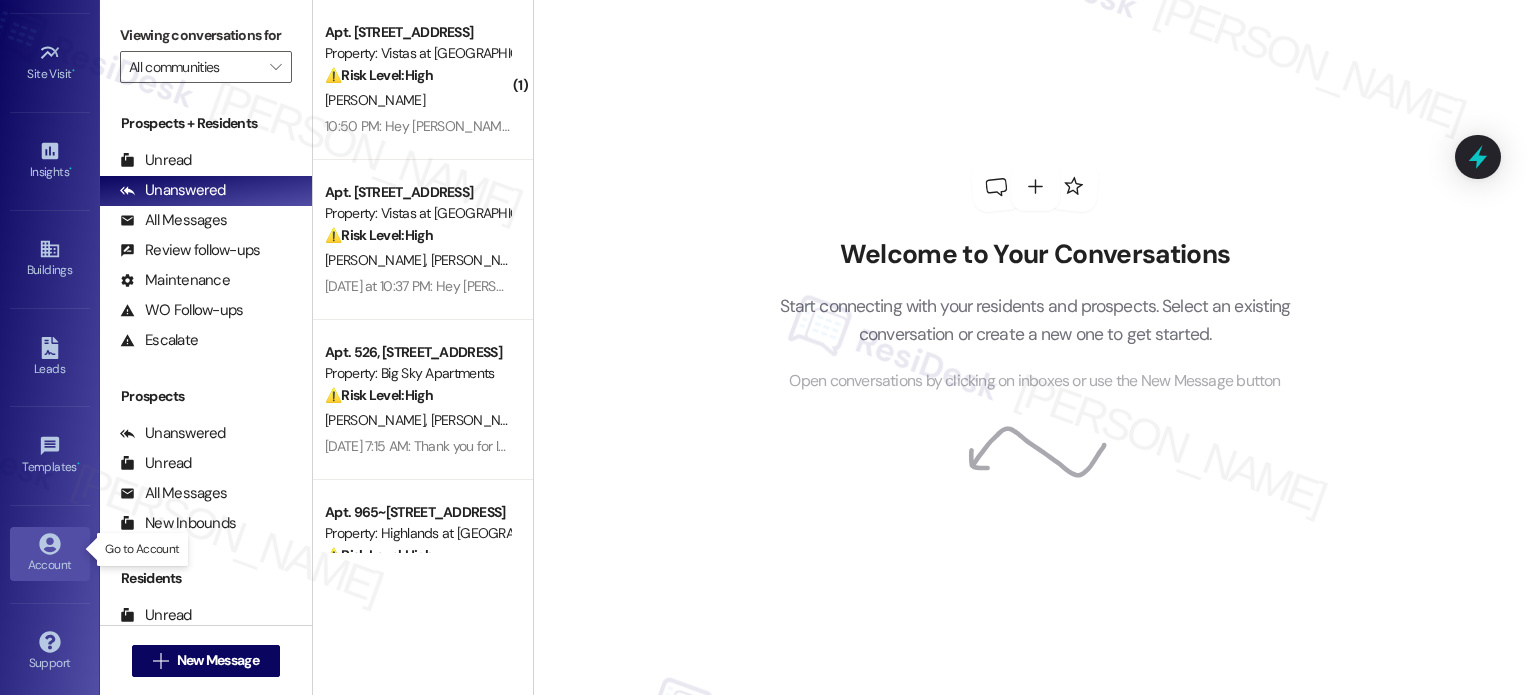 click on "Account" at bounding box center (50, 565) 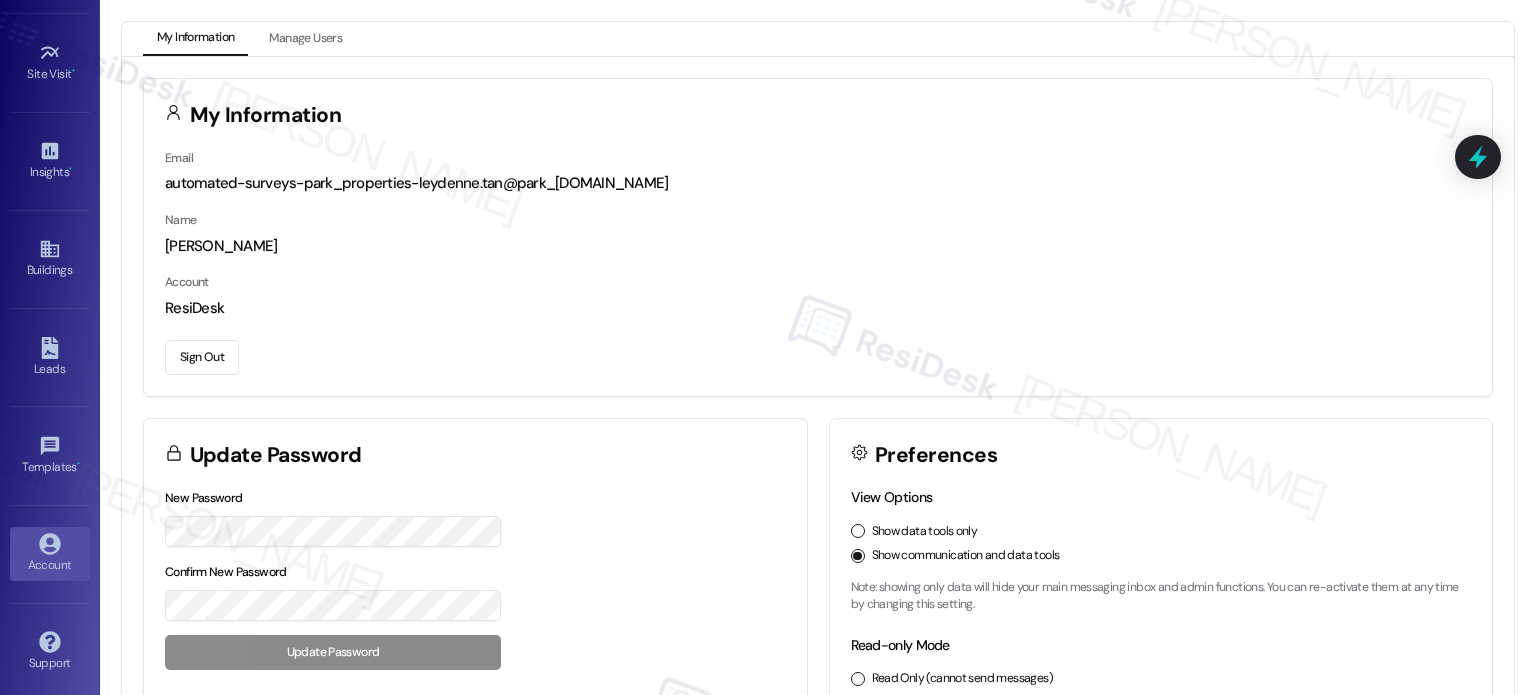 click on "Sign Out" at bounding box center [202, 357] 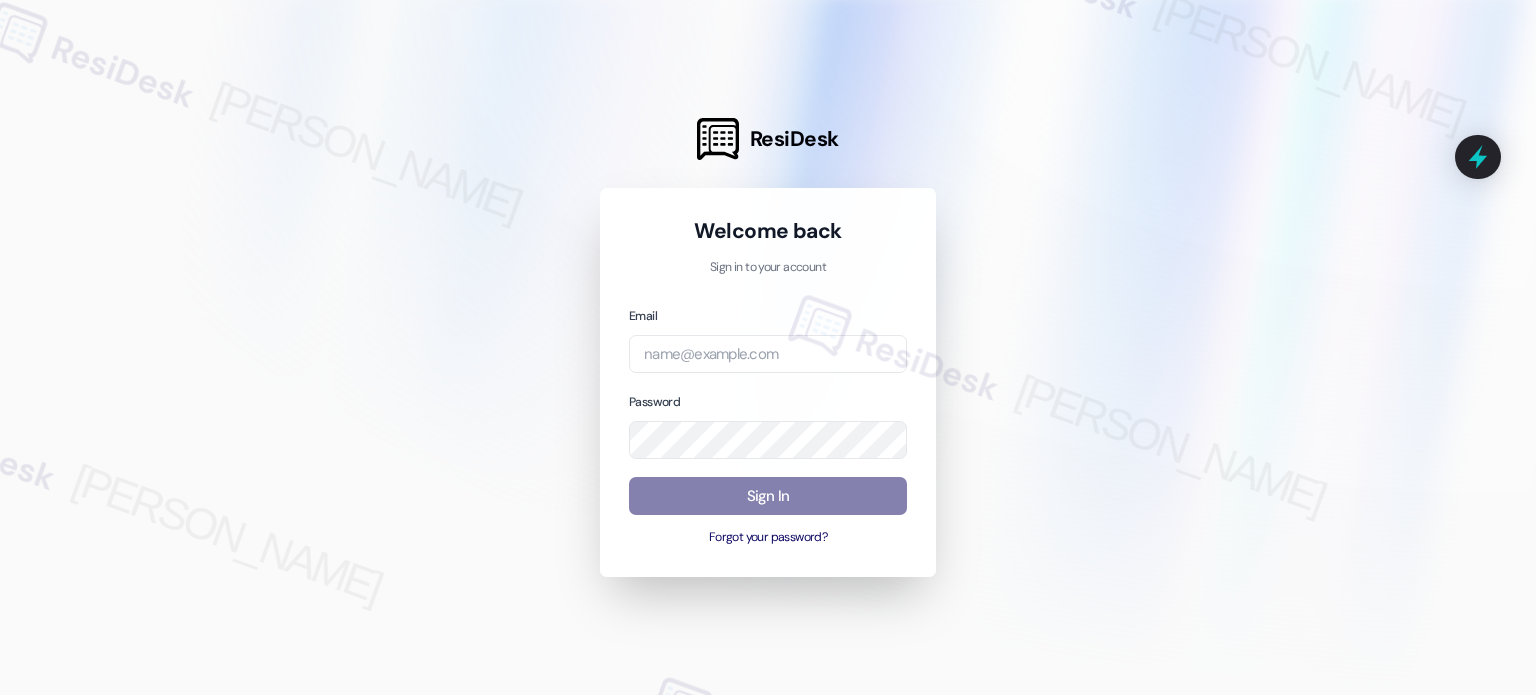 click at bounding box center (768, 347) 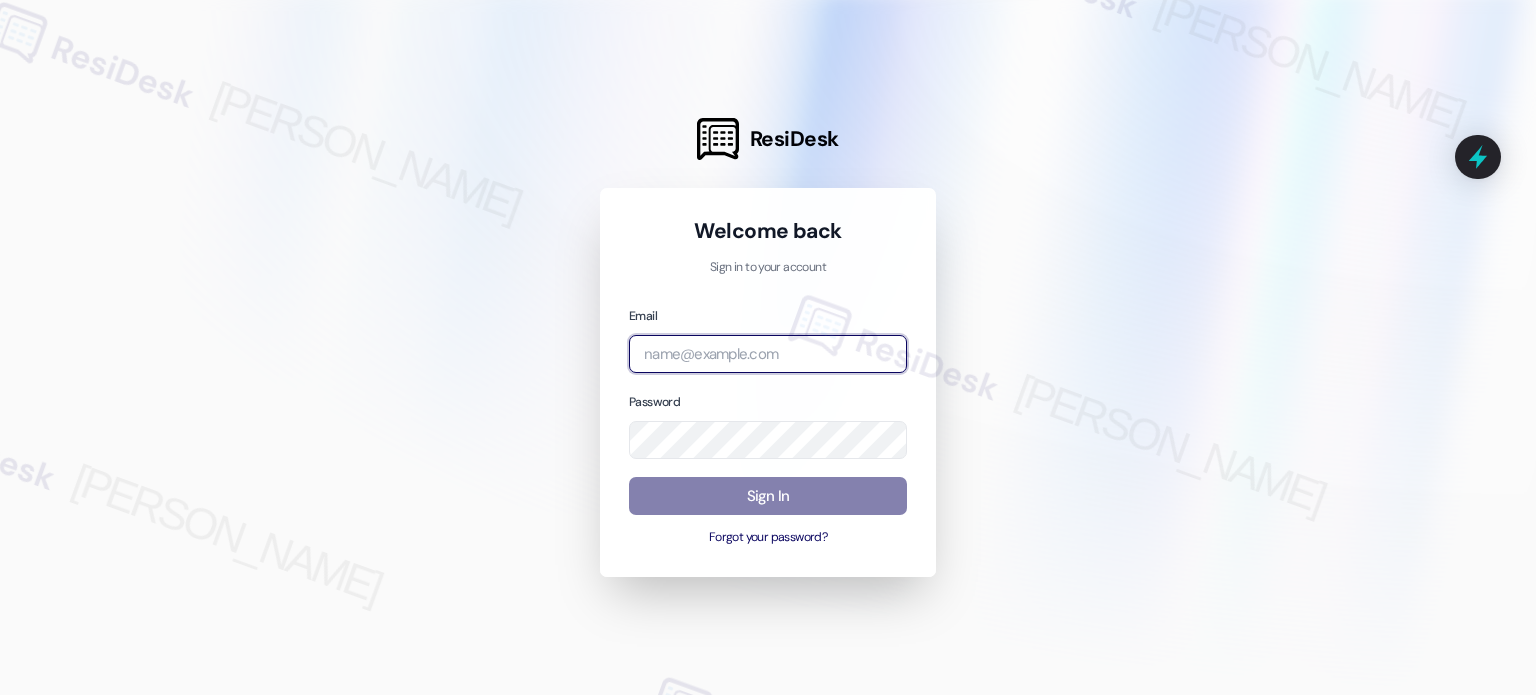 click at bounding box center (768, 354) 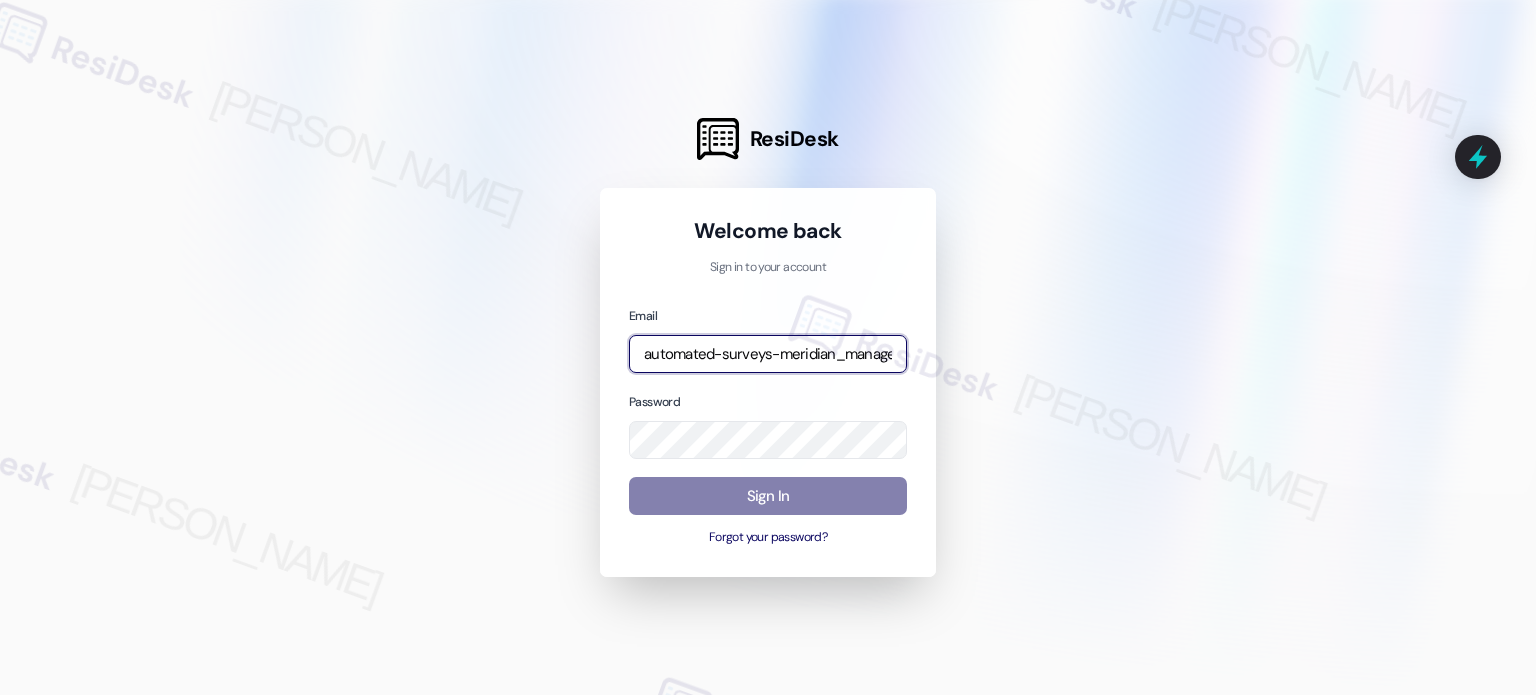 scroll, scrollTop: 0, scrollLeft: 310, axis: horizontal 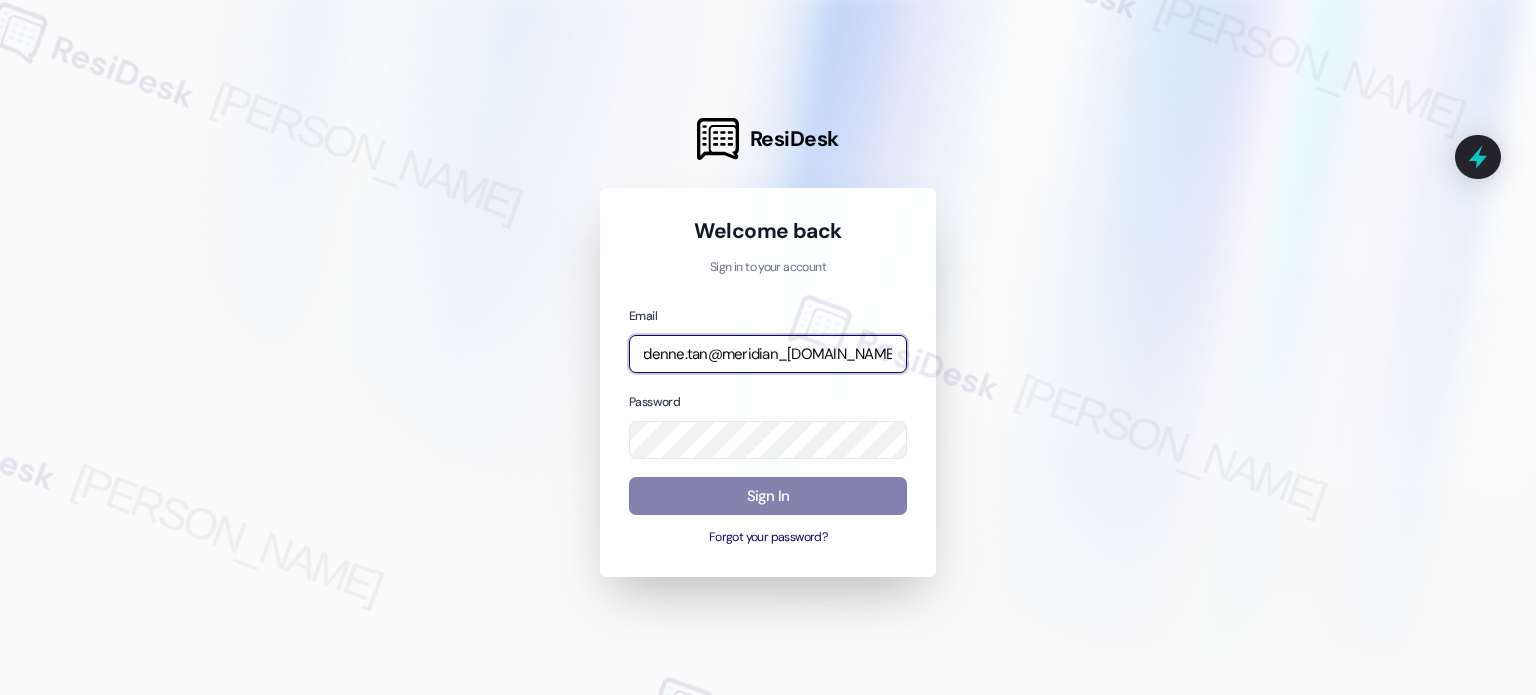 type on "automated-surveys-meridian_management-leydenne.tan@meridian_[DOMAIN_NAME]" 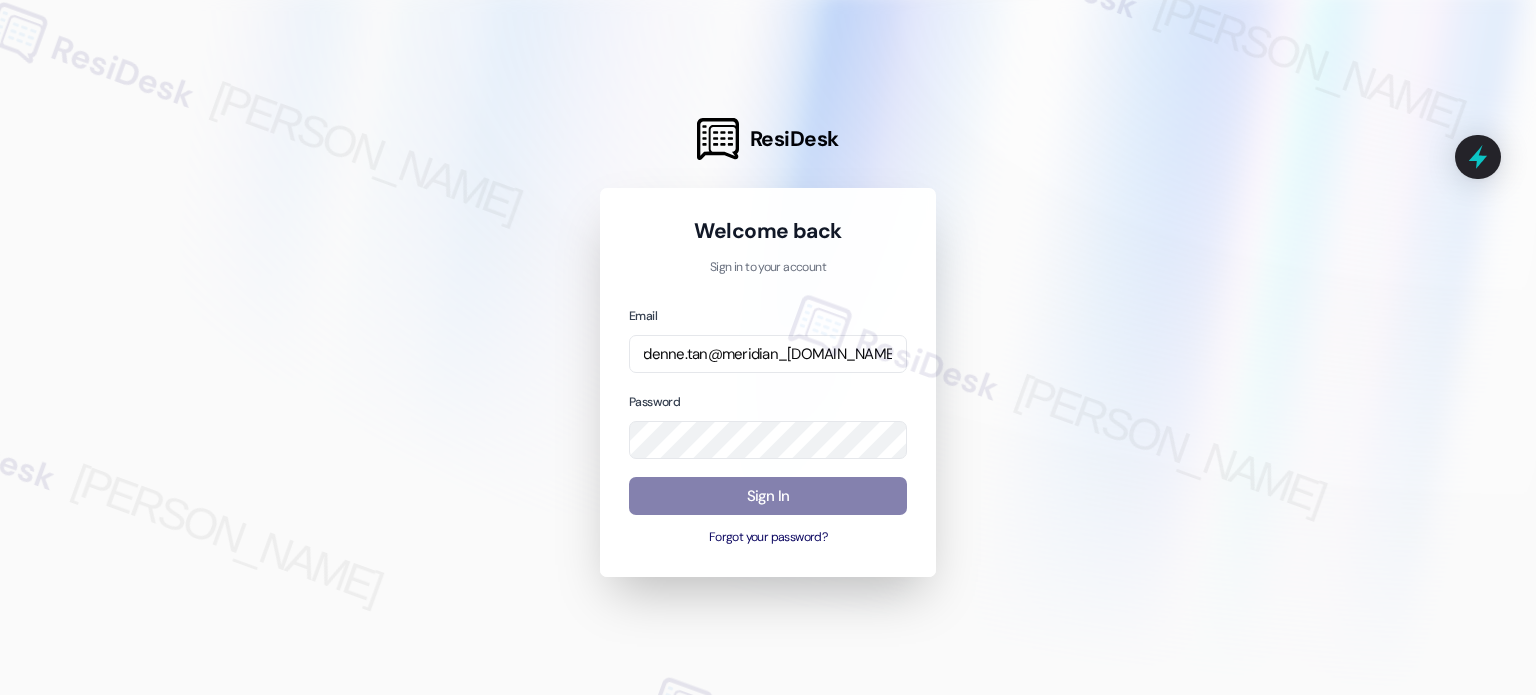 scroll, scrollTop: 0, scrollLeft: 0, axis: both 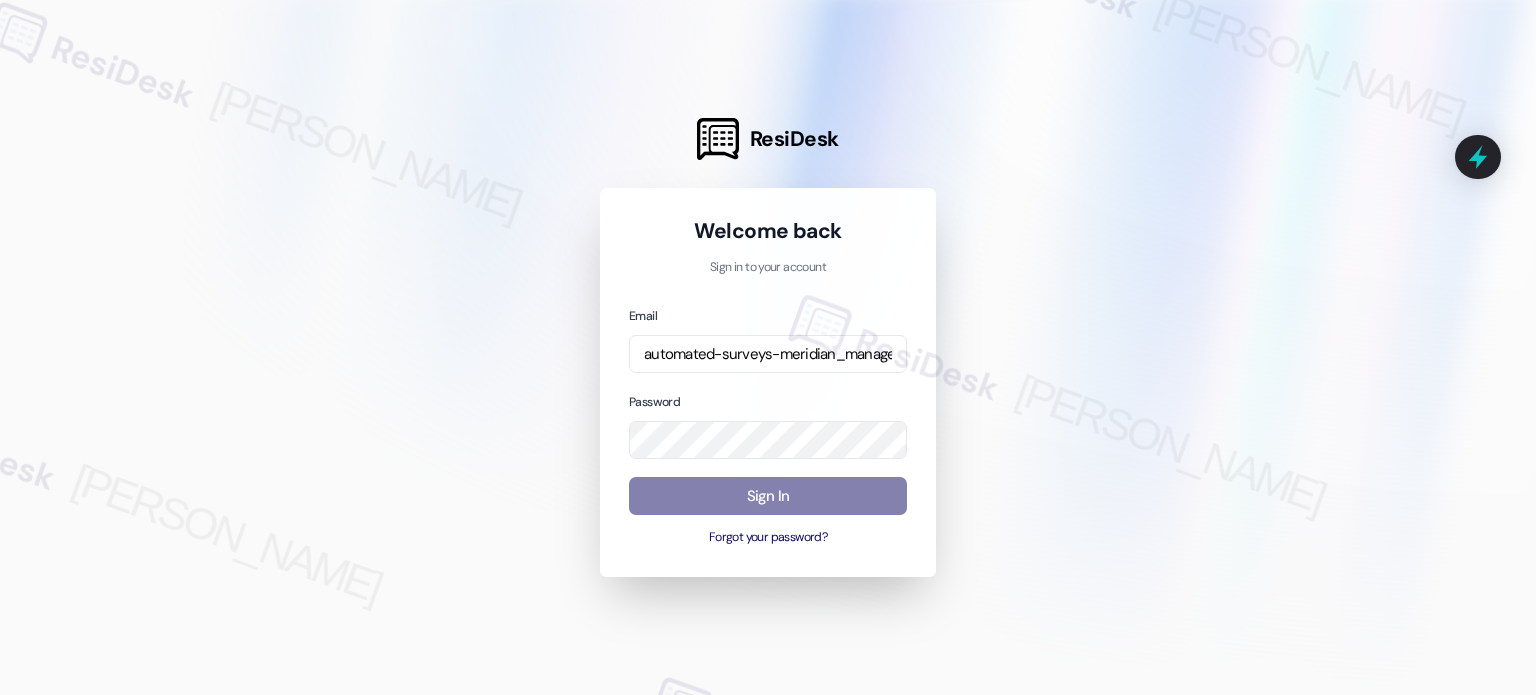 click at bounding box center [768, 347] 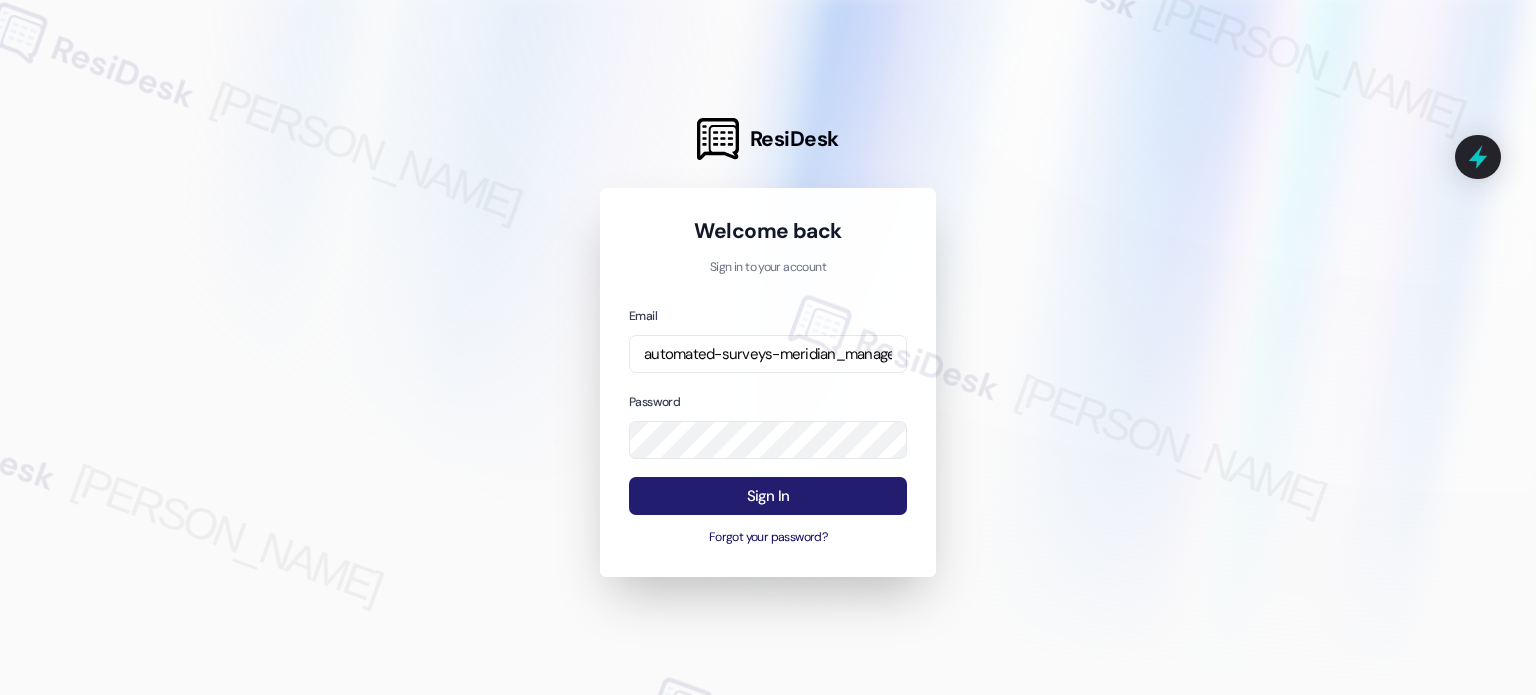 click on "Sign In" at bounding box center (768, 496) 